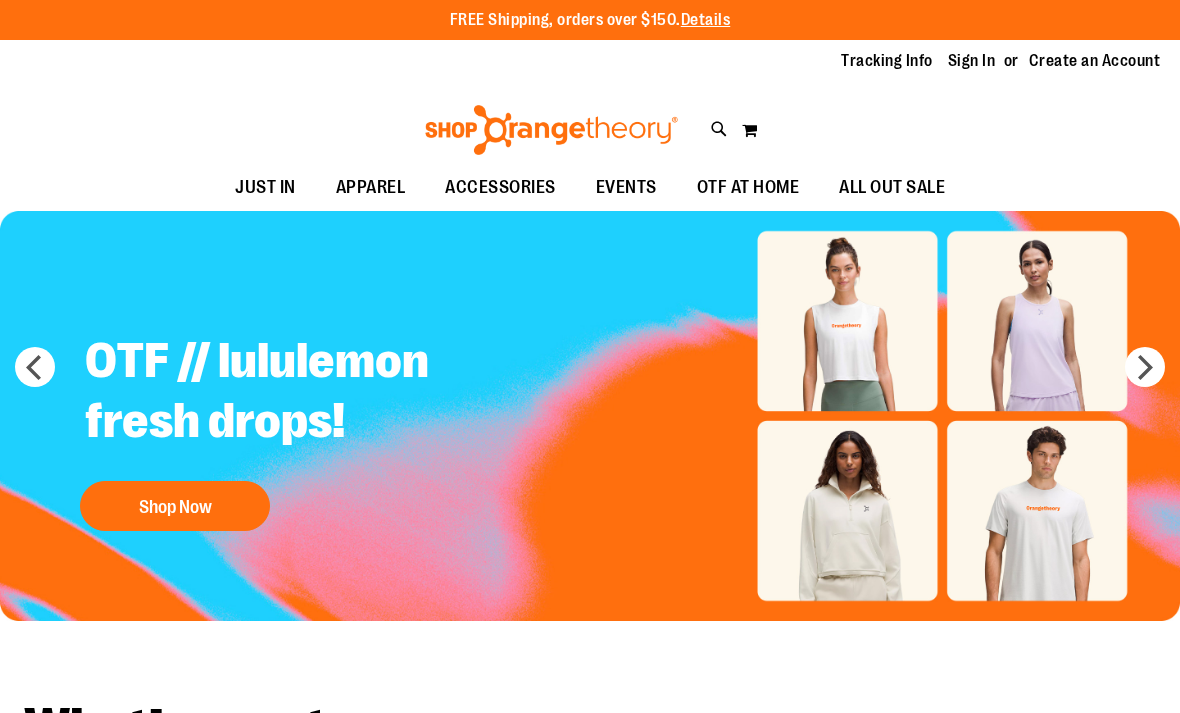 scroll, scrollTop: 0, scrollLeft: 0, axis: both 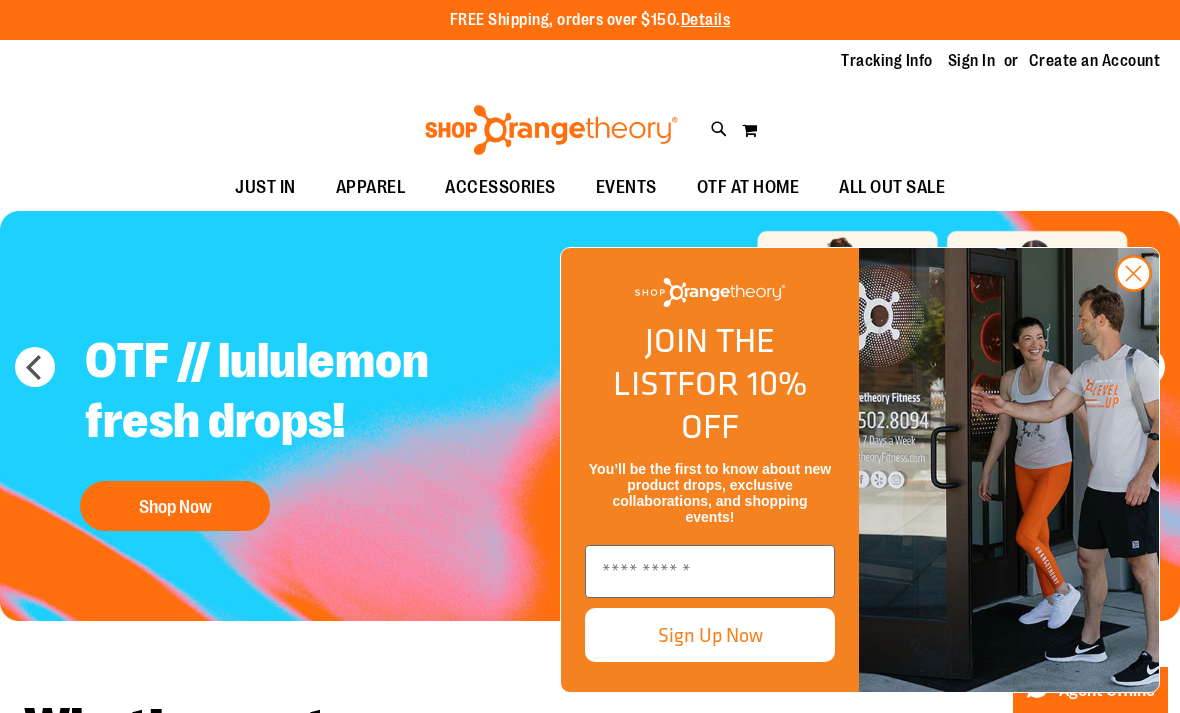click 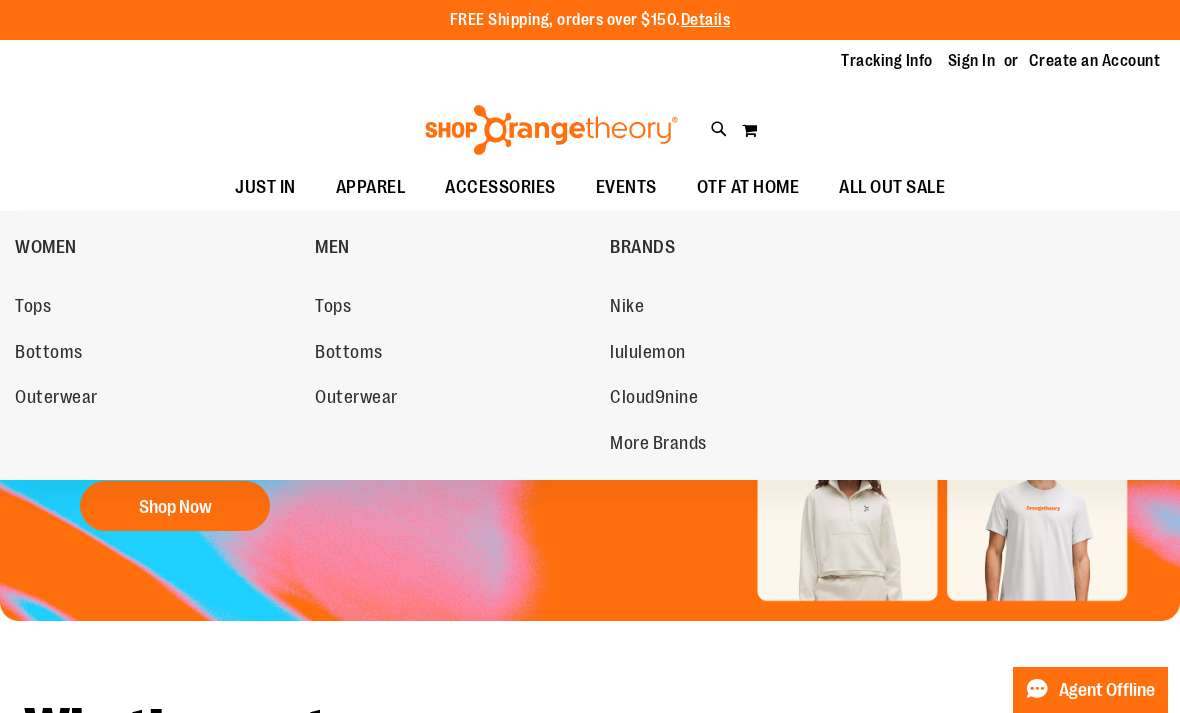click on "JUST IN   JUST IN Balanced Basics New for Women New for Men New Accessories New Brands Pride & Patriotic APPAREL   APPAREL WOMEN Tops Bottoms Outerwear MEN Tops Bottoms Outerwear BRANDS Nike lululemon Cloud9nine More Brands ACCESSORIES   ACCESSORIES Bags Drinkware Headware Lifestyle  Replacement Bands  Gift Cards EVENTS OTF AT HOME ALL OUT SALE   ALL OUT SALE Under $10 Under $20 Under $50 Under $100 Brands" at bounding box center (590, 188) 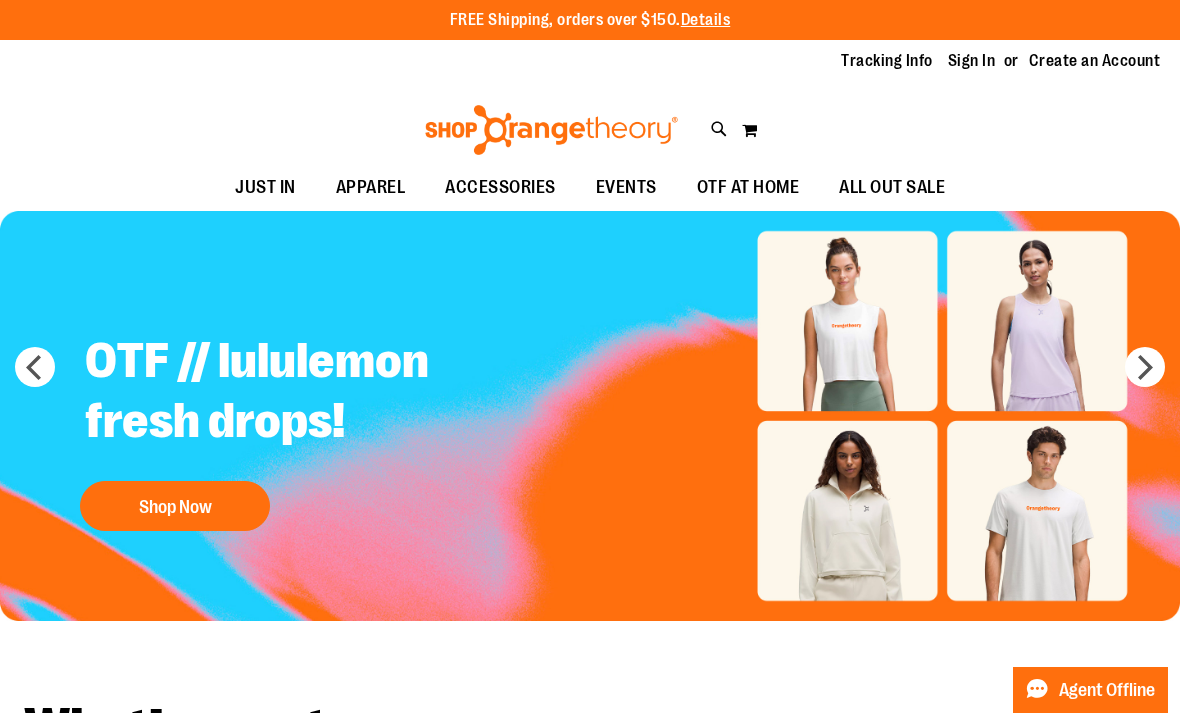 click on "Toggle Nav
Search
Popular Suggestions
Advanced Search" at bounding box center (590, 124) 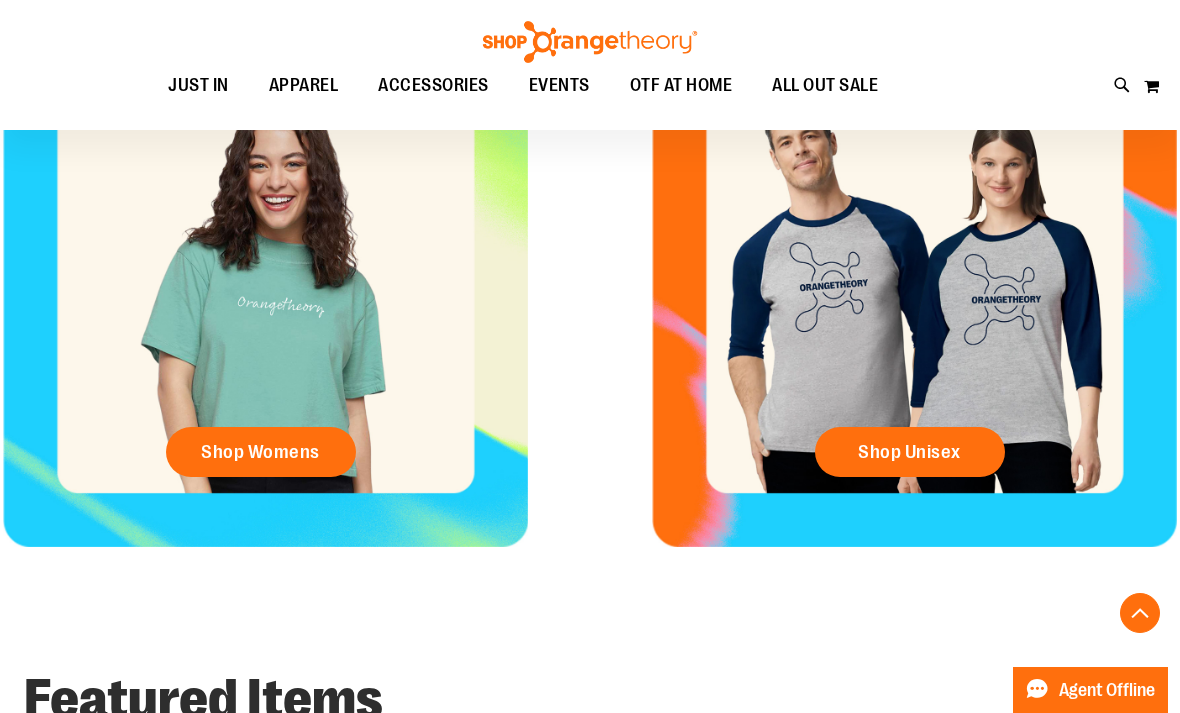 scroll, scrollTop: 789, scrollLeft: 0, axis: vertical 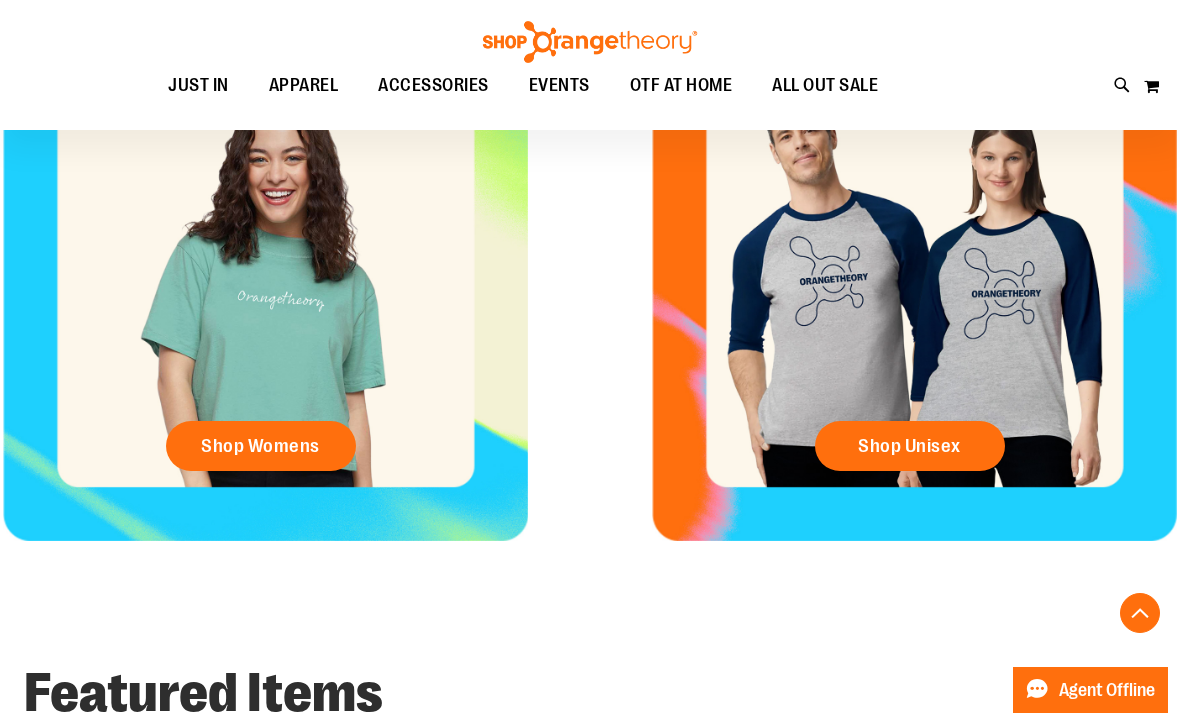 click on "Shop Unisex" 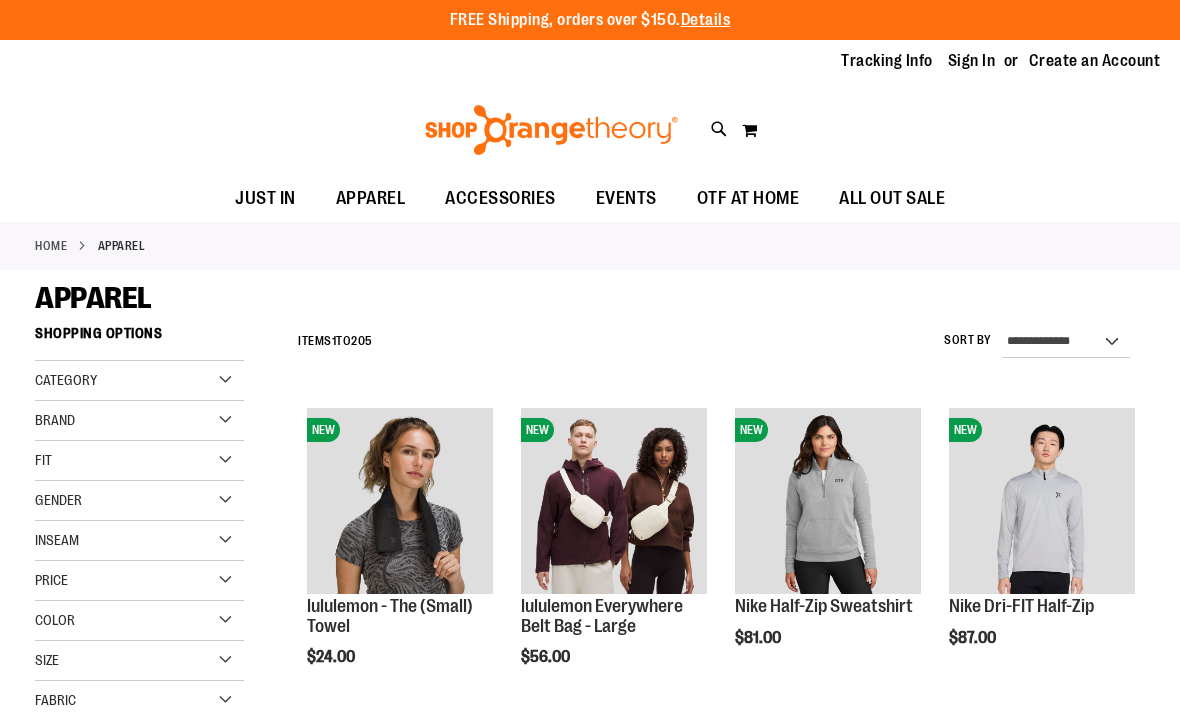 scroll, scrollTop: 0, scrollLeft: 0, axis: both 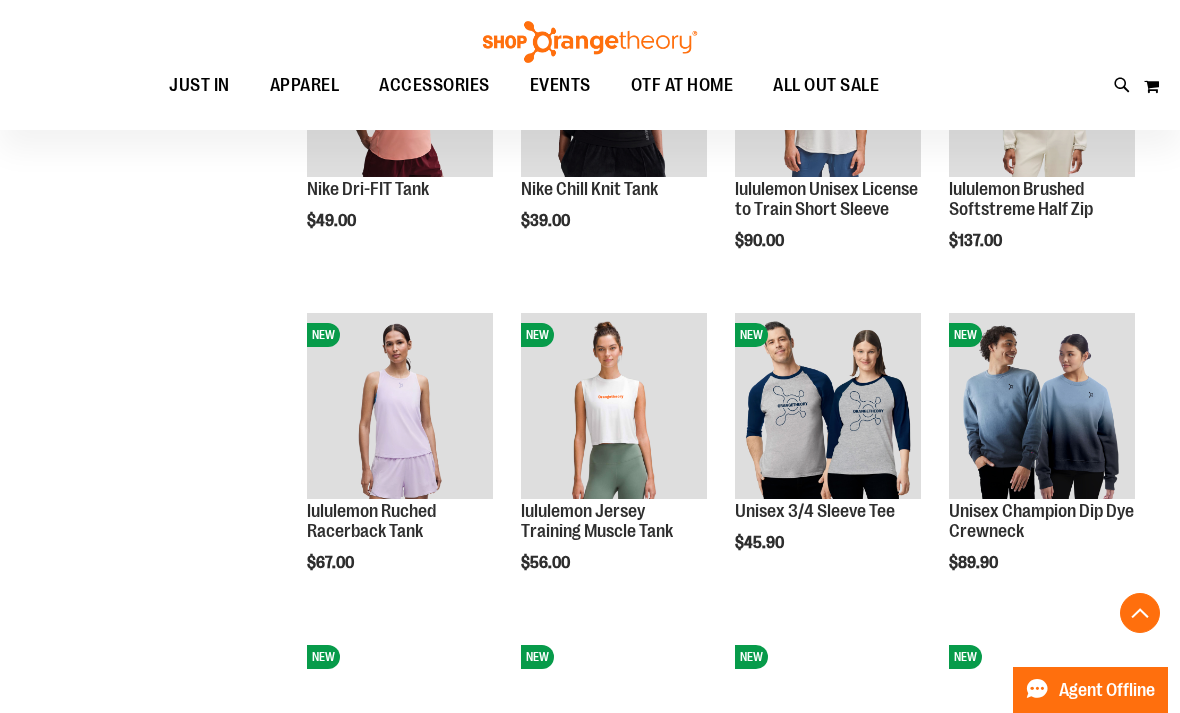 click on "Add to Cart" at bounding box center (736, 617) 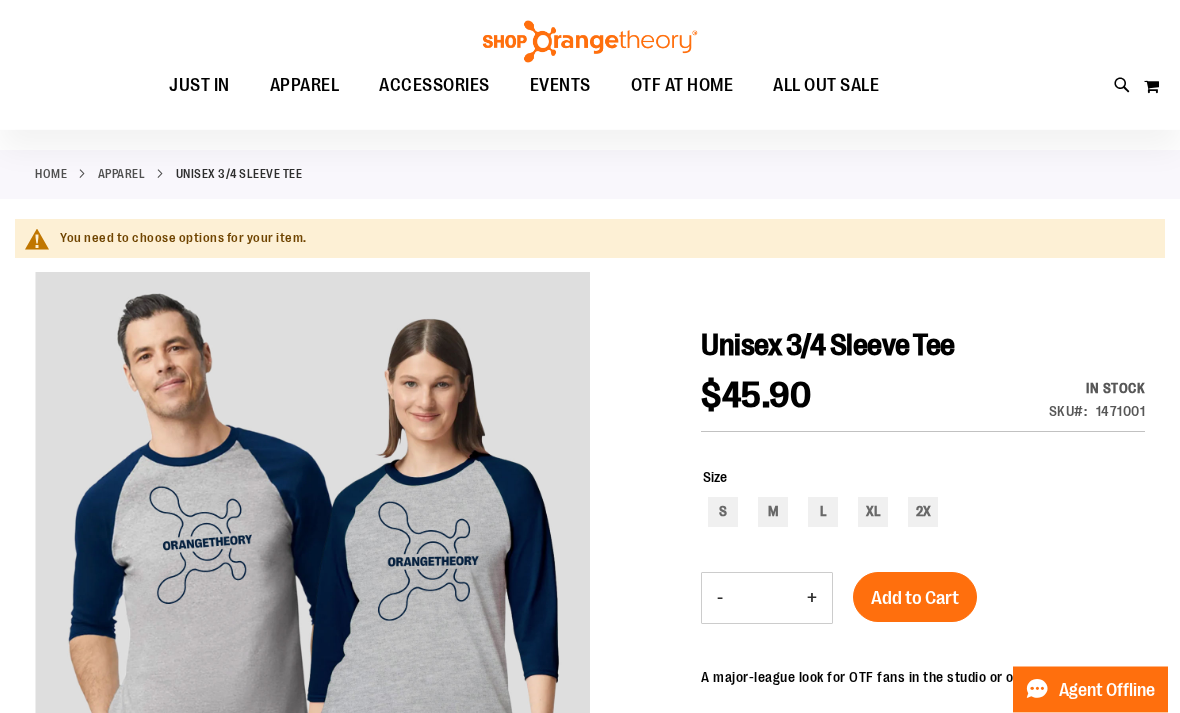 scroll, scrollTop: 80, scrollLeft: 0, axis: vertical 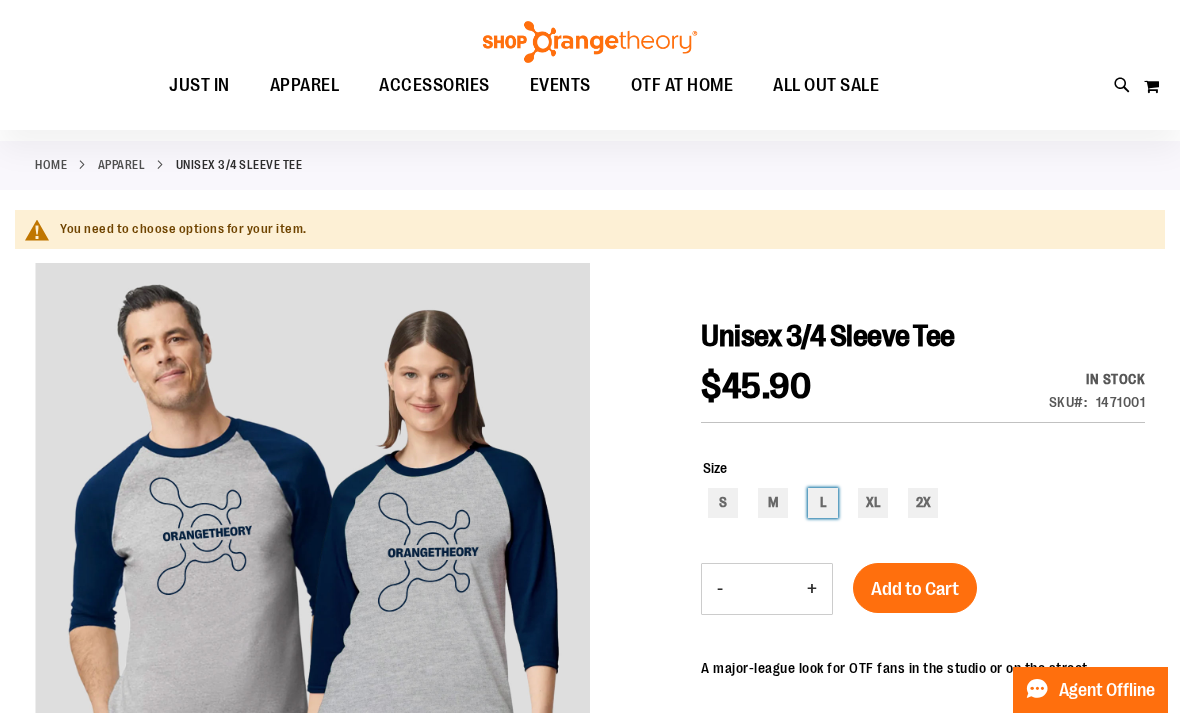 click on "L" at bounding box center [823, 503] 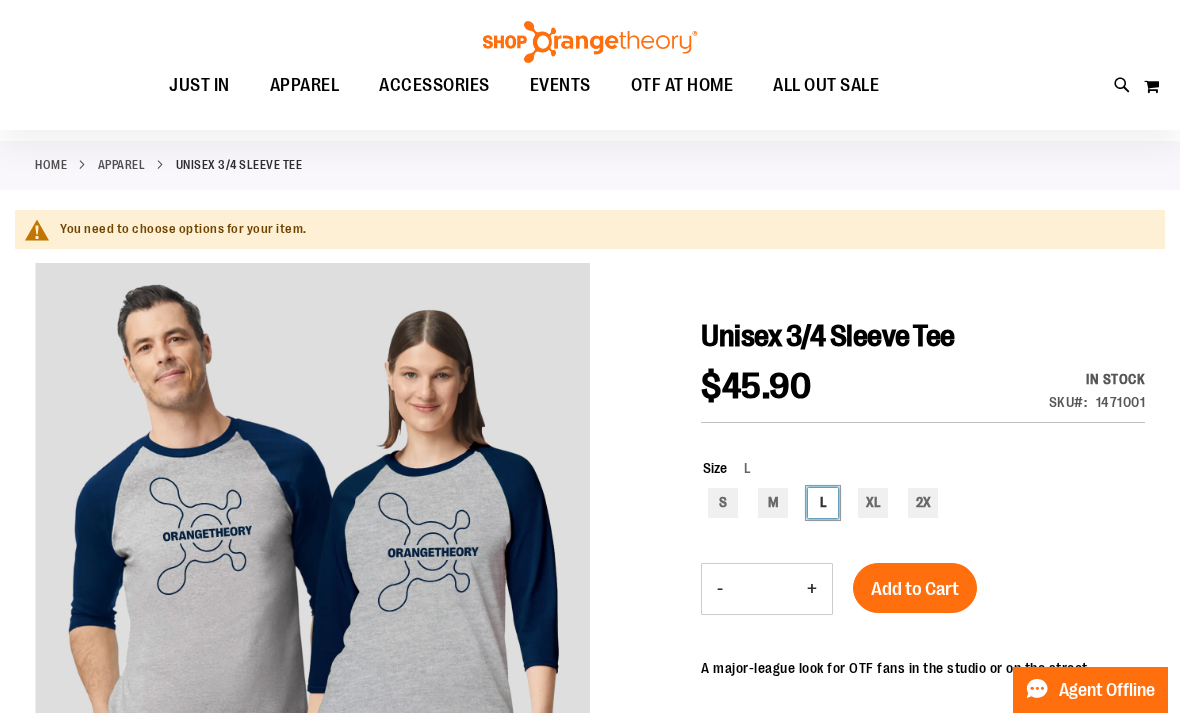 type on "***" 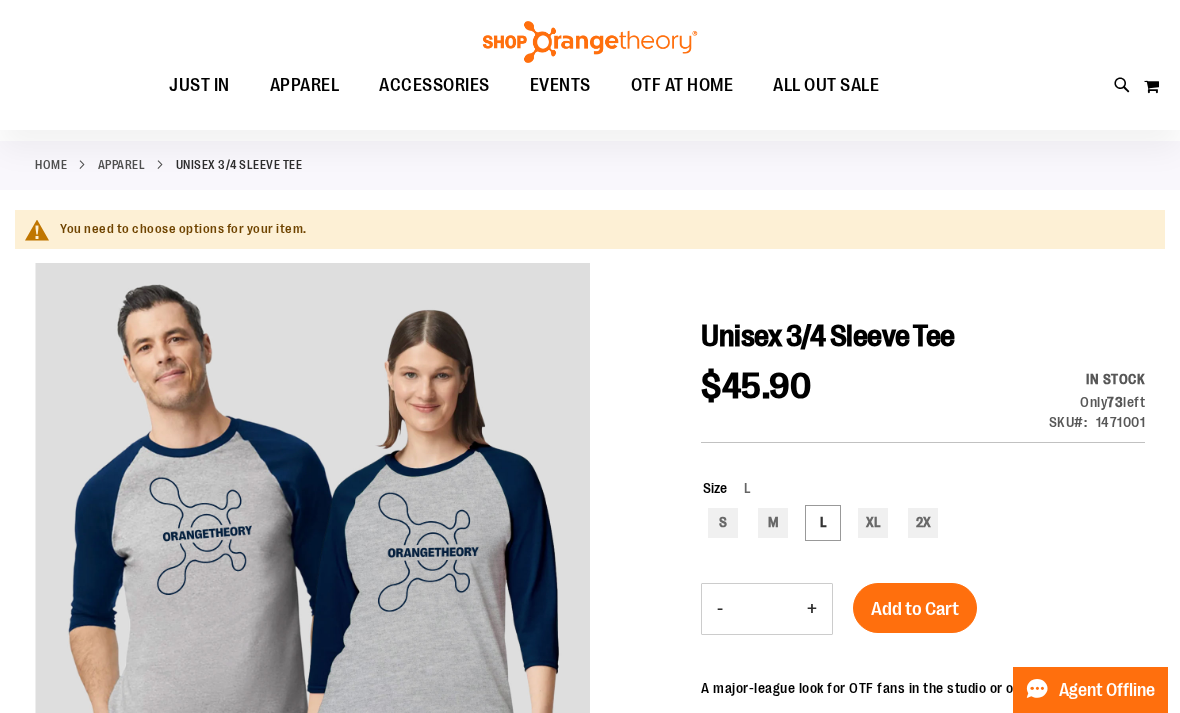 click on "Add to Cart" at bounding box center (915, 608) 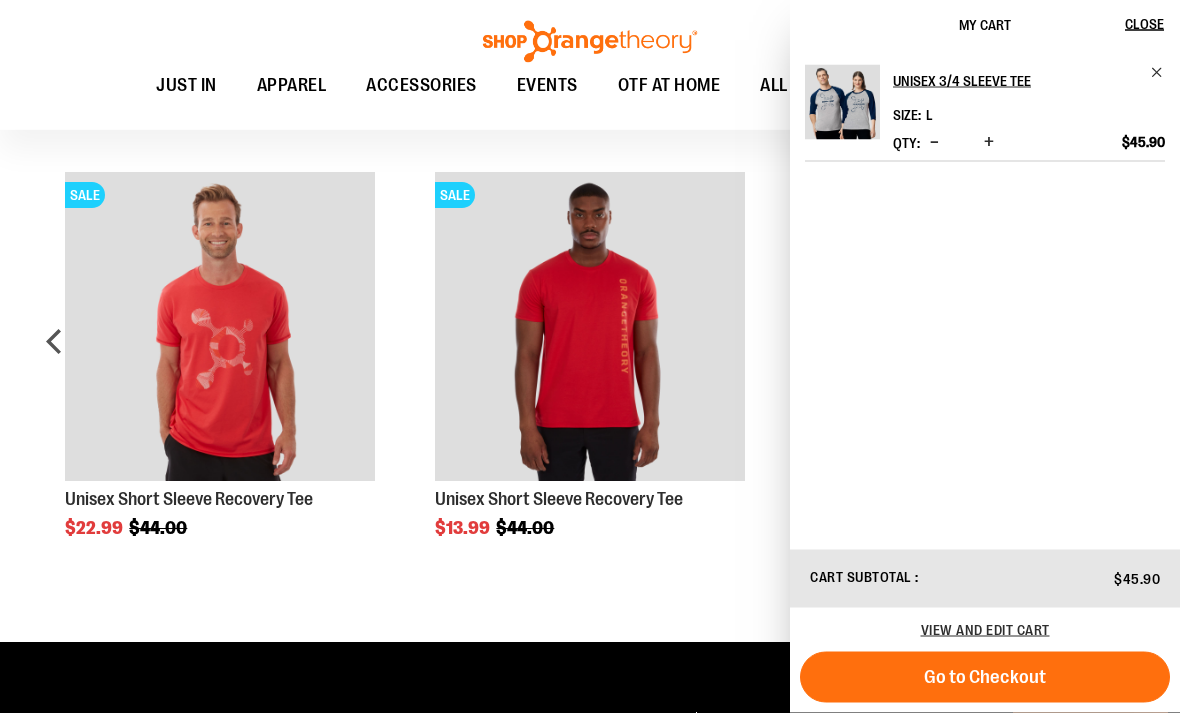 scroll, scrollTop: 1007, scrollLeft: 0, axis: vertical 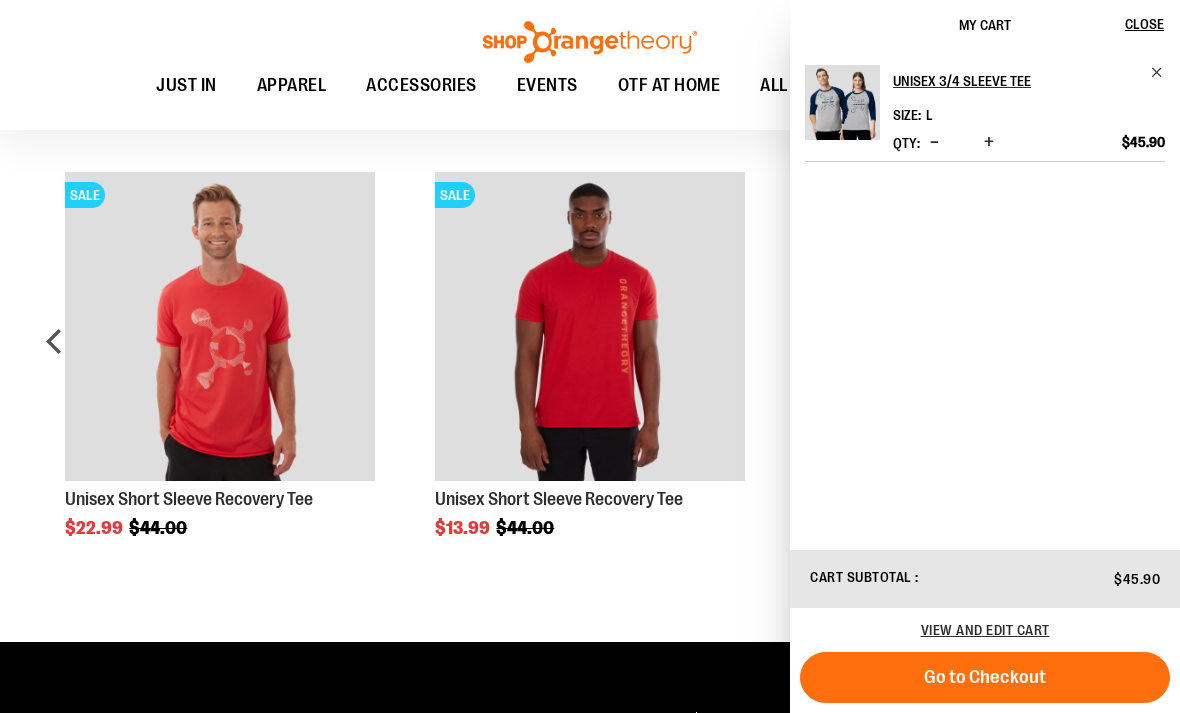 click on "Unisex Short Sleeve Recovery Tee" at bounding box center (189, 499) 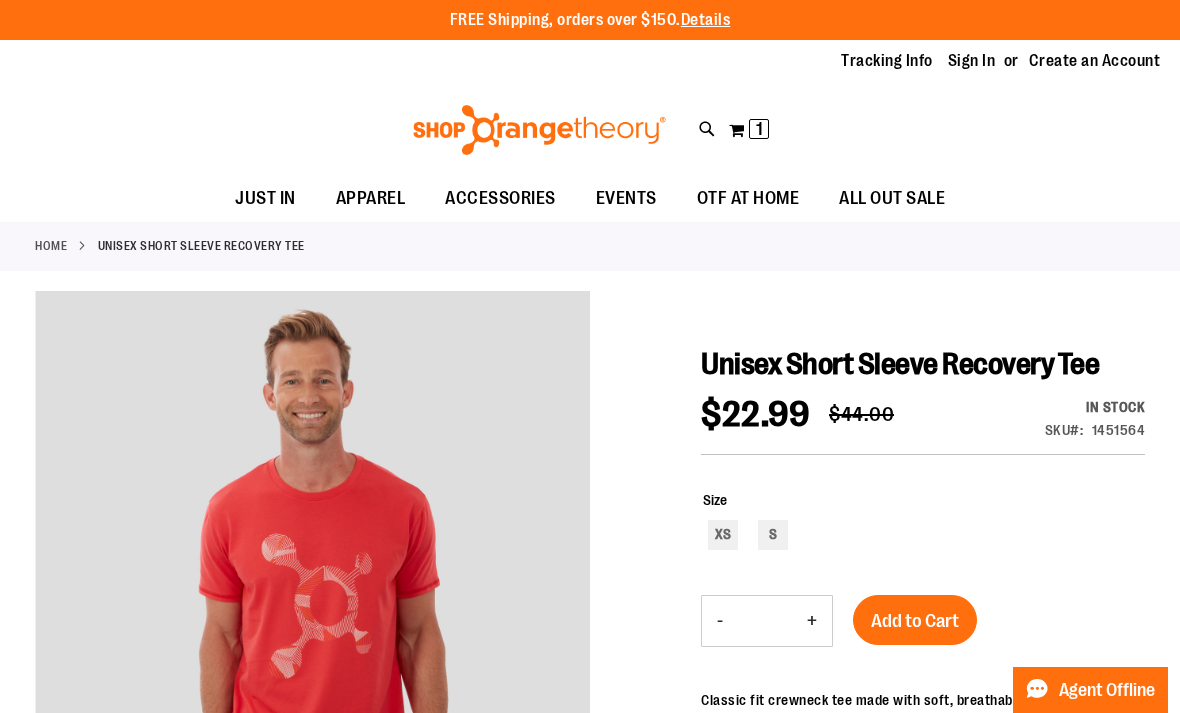 scroll, scrollTop: 0, scrollLeft: 0, axis: both 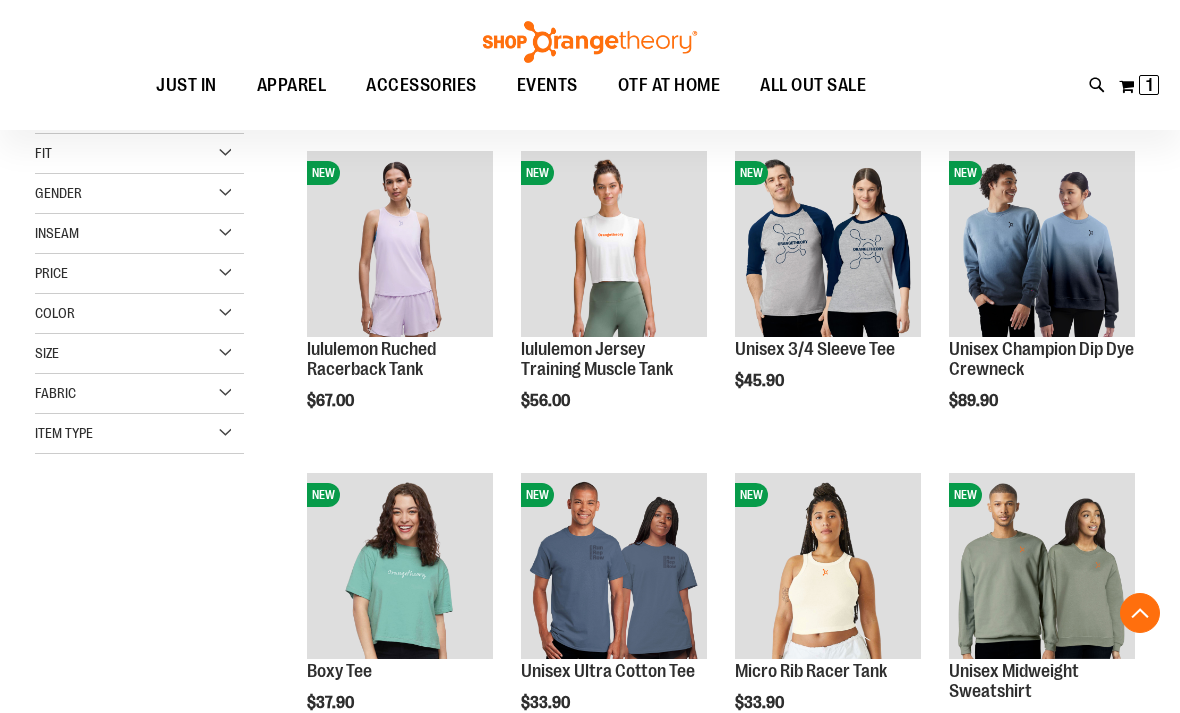 click on "Fabric" at bounding box center [139, 394] 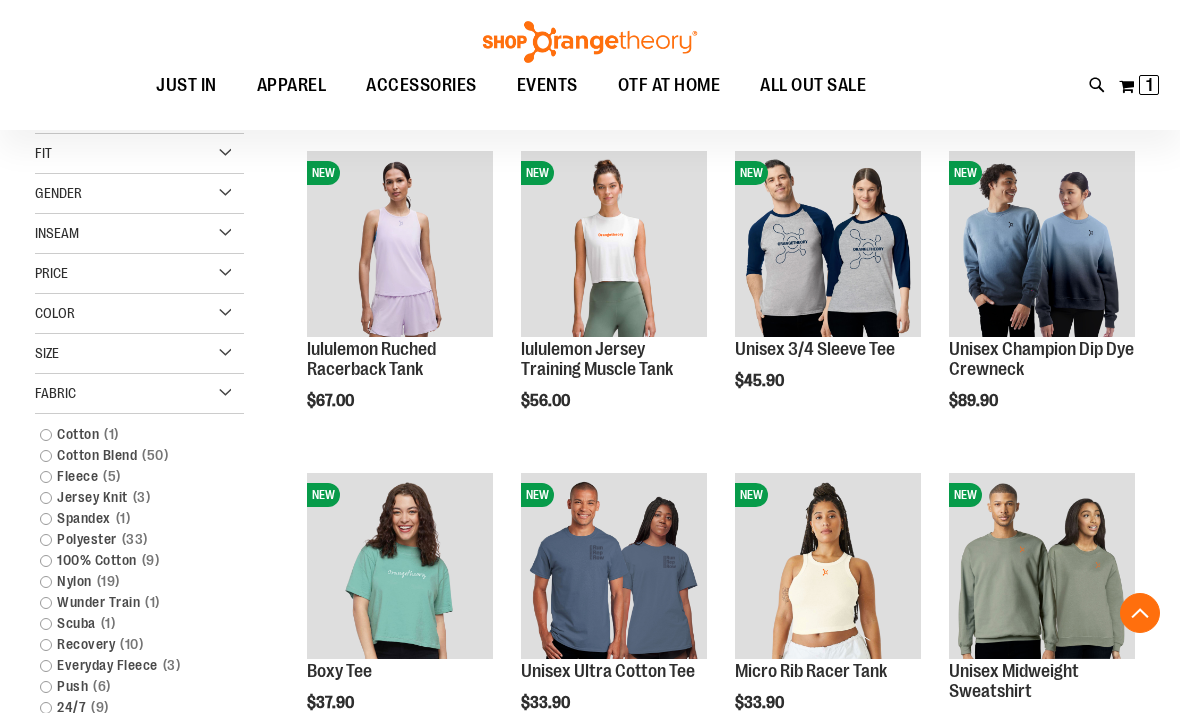 click on "Cotton                                             1
item" at bounding box center (130, 434) 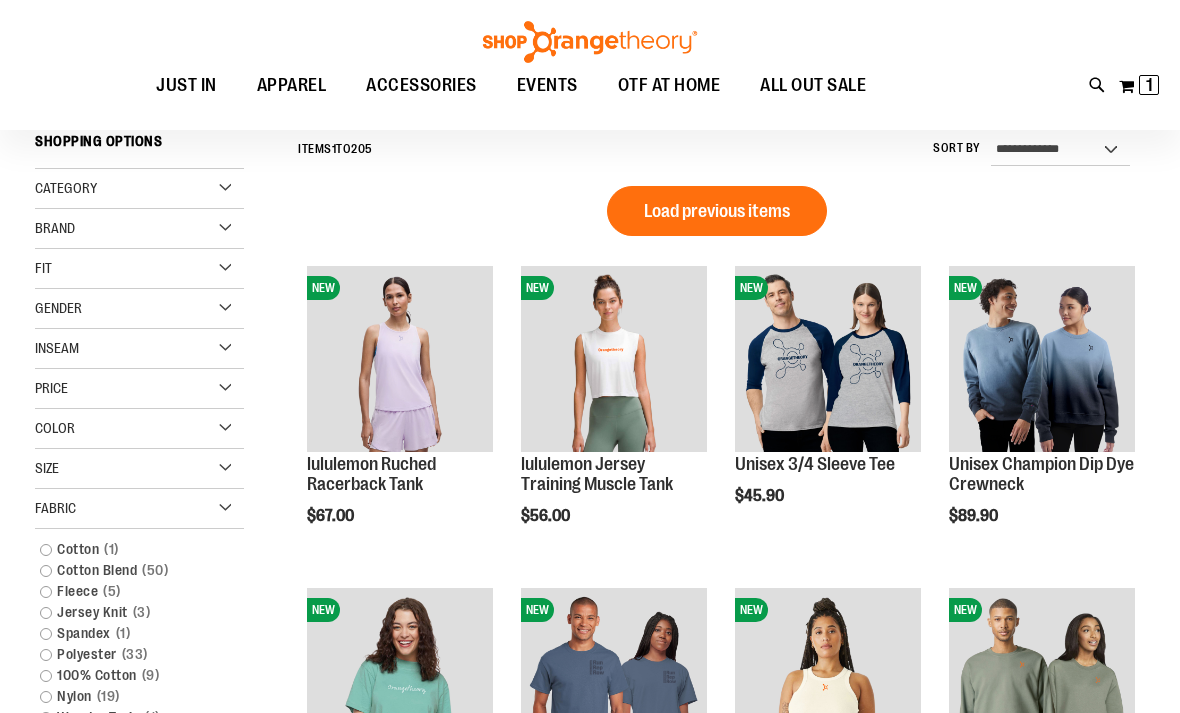 scroll, scrollTop: 186, scrollLeft: 0, axis: vertical 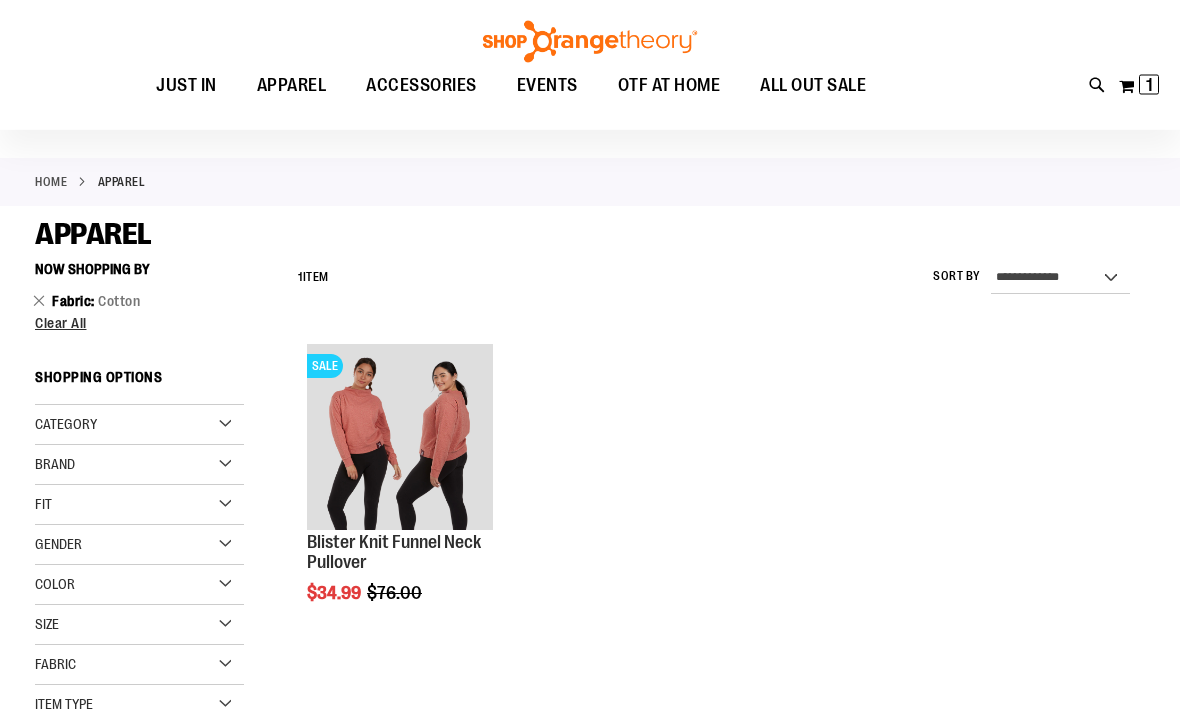 click on "Clear All" at bounding box center [61, 324] 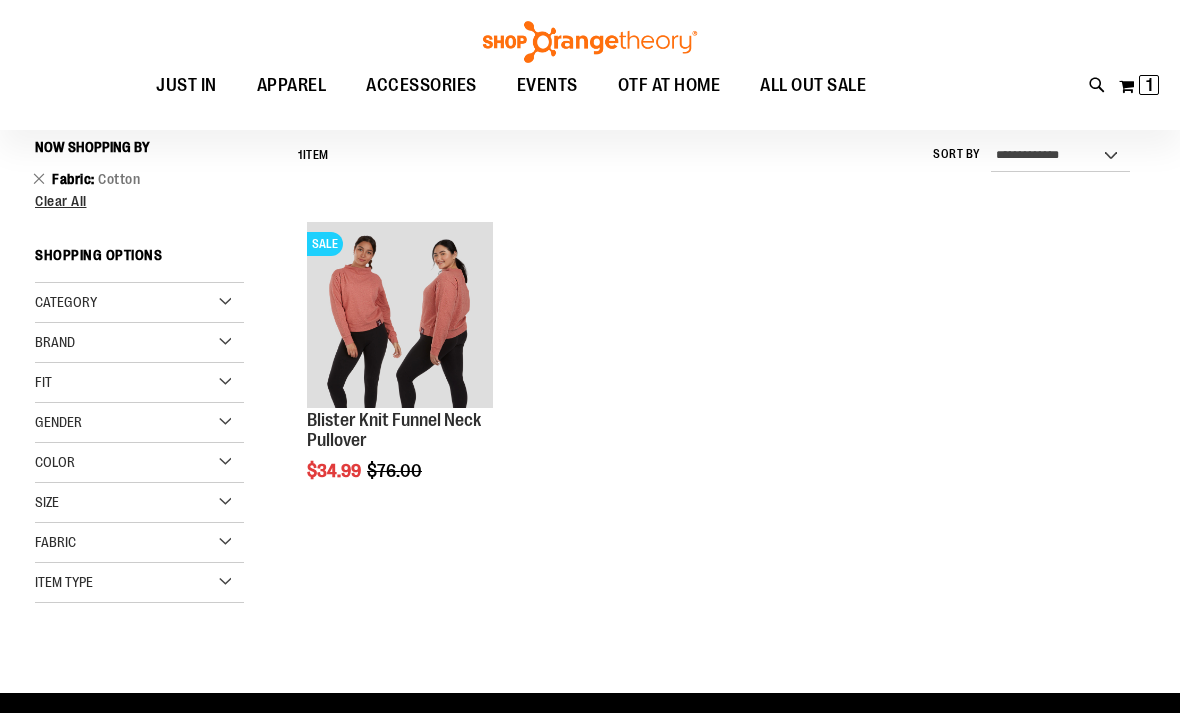 scroll, scrollTop: 186, scrollLeft: 0, axis: vertical 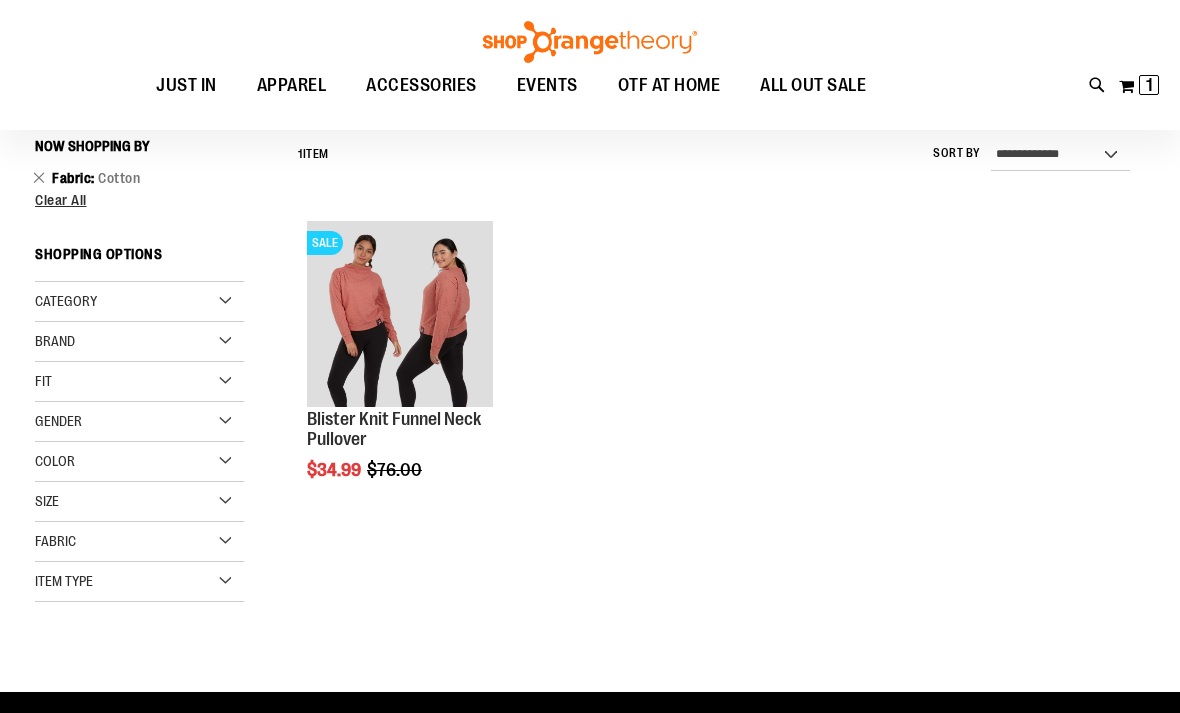 click on "Clear All" at bounding box center [61, 200] 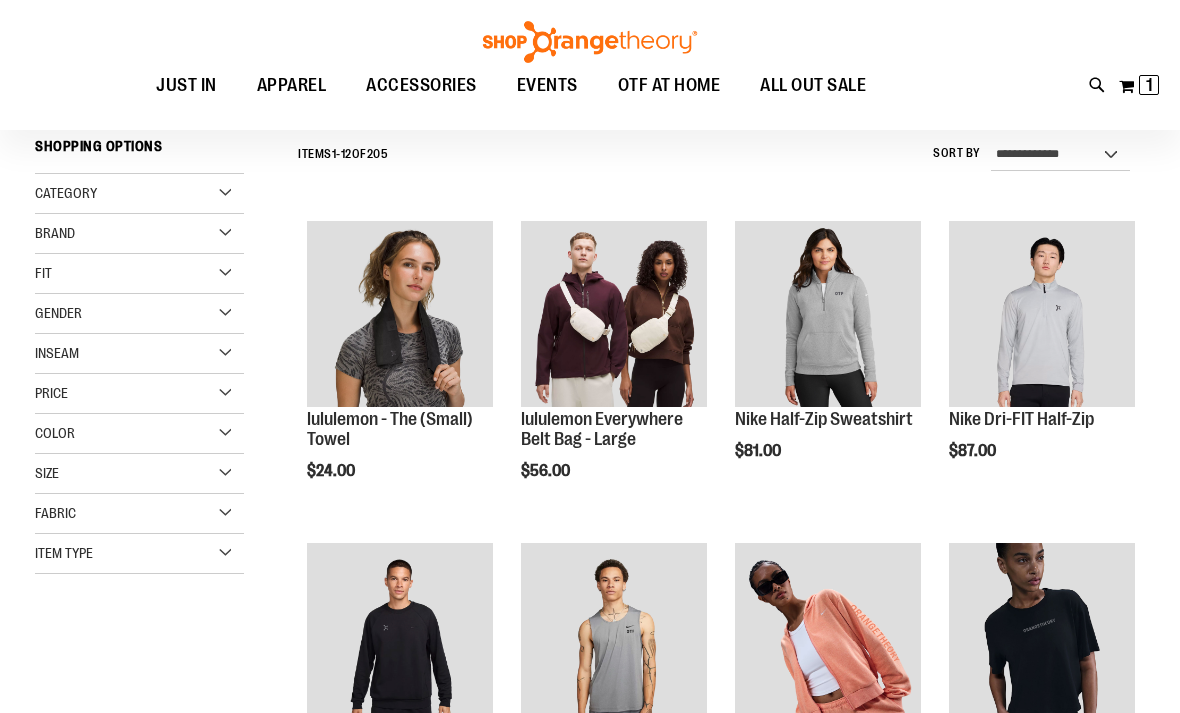scroll, scrollTop: 68, scrollLeft: 0, axis: vertical 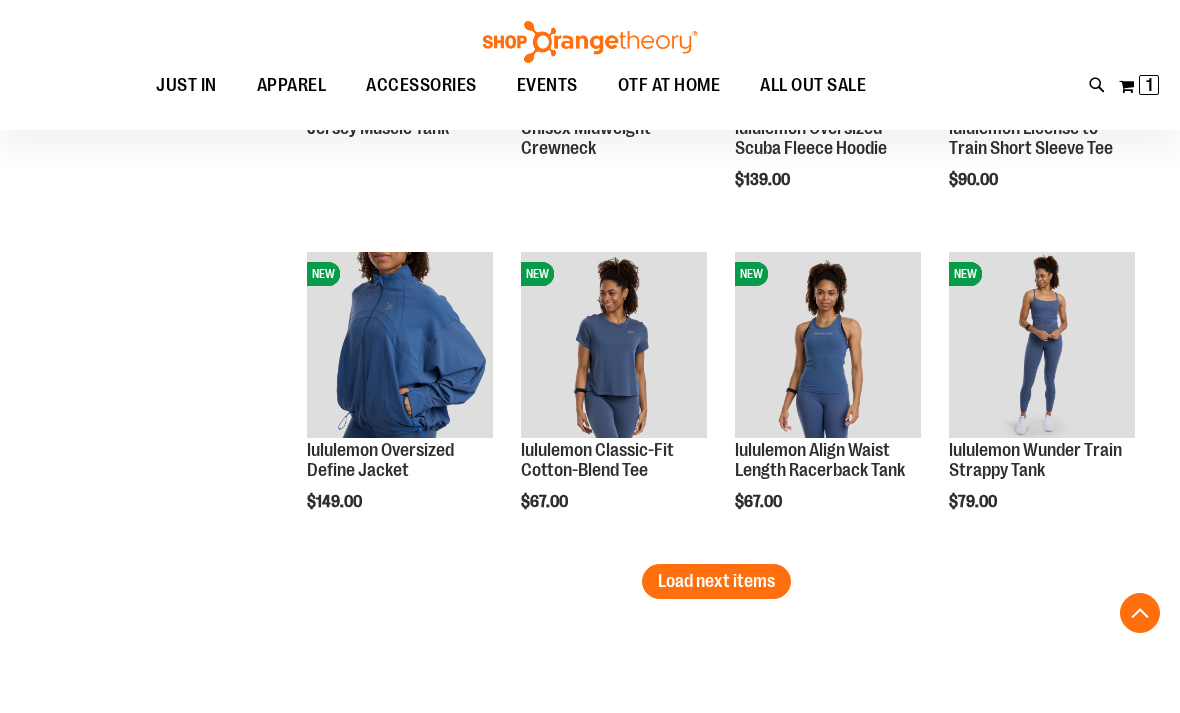click on "Load next items" at bounding box center (716, 581) 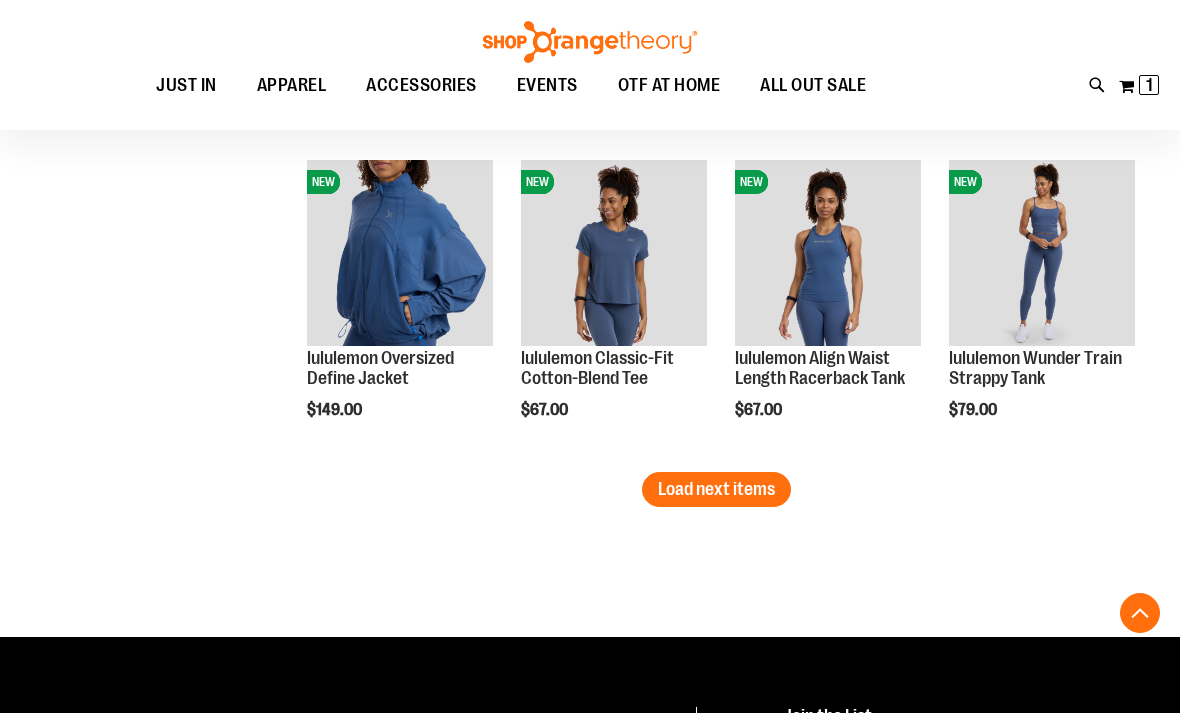 scroll, scrollTop: 2852, scrollLeft: 0, axis: vertical 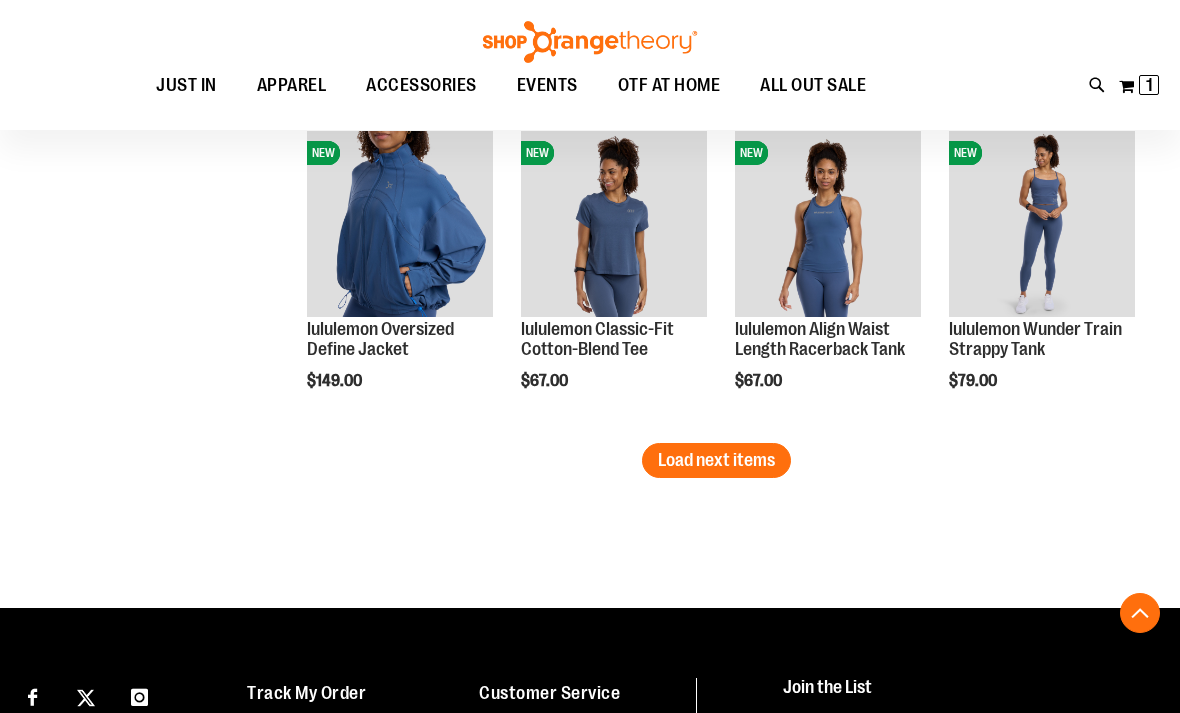 click on "Load next items" at bounding box center [716, 460] 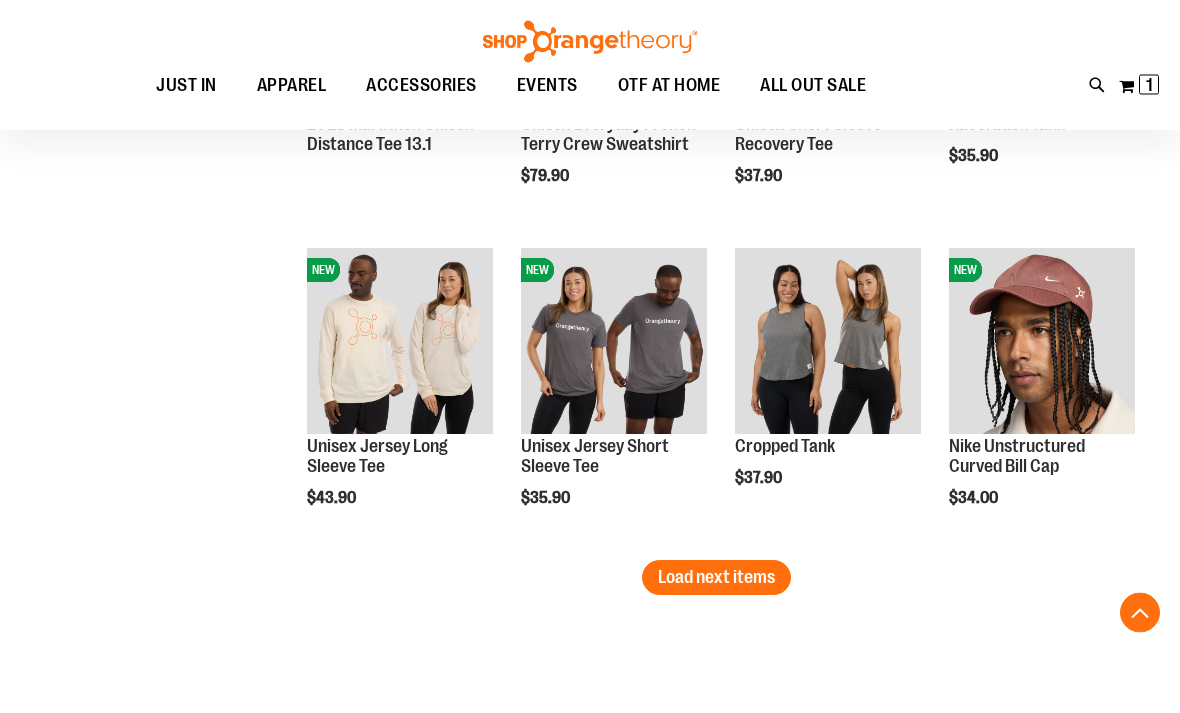 scroll, scrollTop: 3701, scrollLeft: 0, axis: vertical 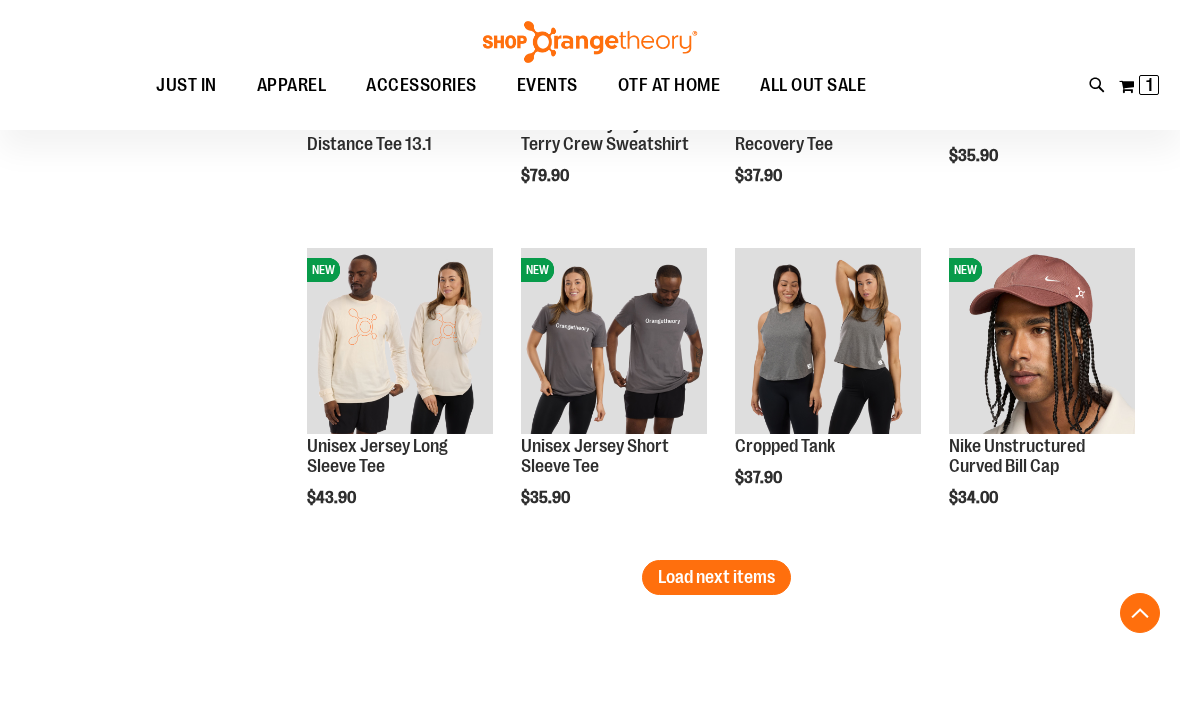 click on "Add to Cart" at bounding box center [522, 573] 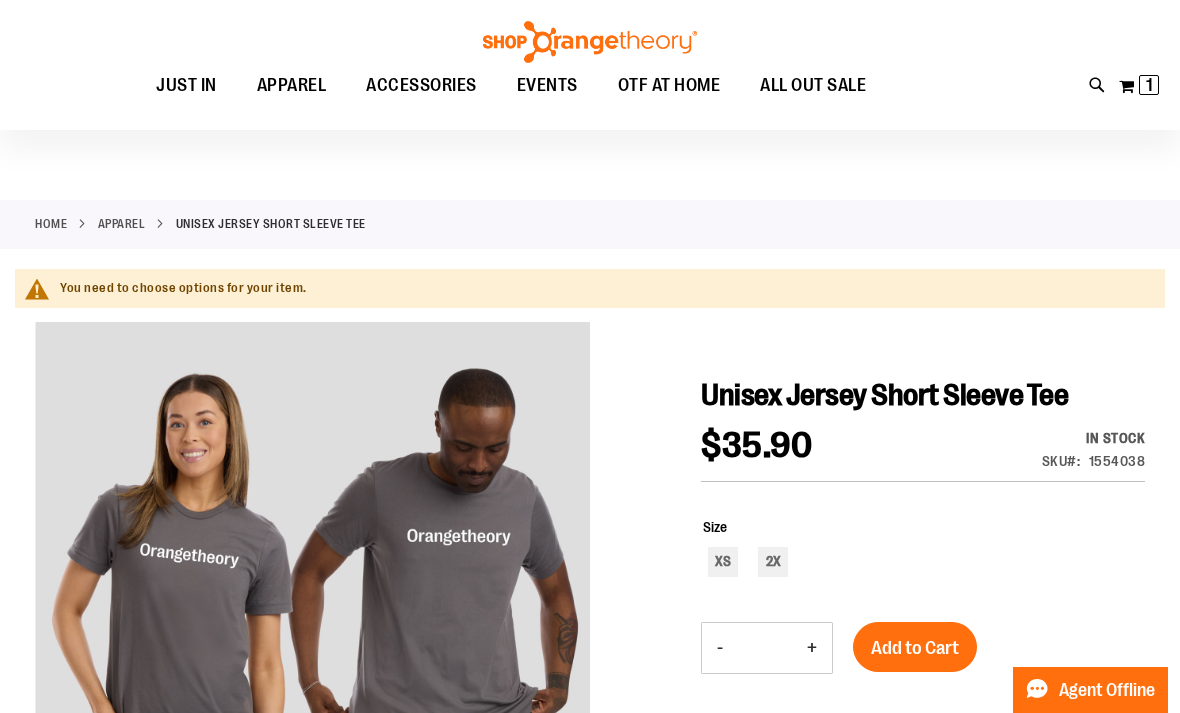 scroll, scrollTop: 0, scrollLeft: 0, axis: both 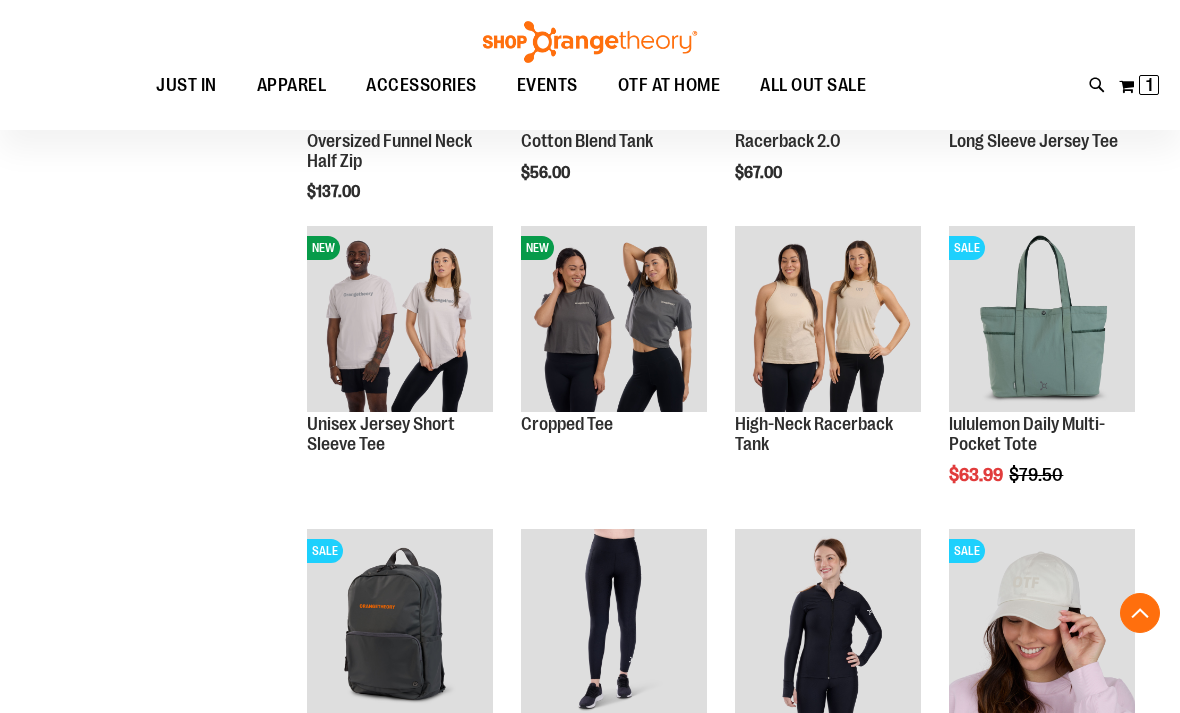 click on "Unisex Jersey Short Sleeve Tee" at bounding box center [381, 434] 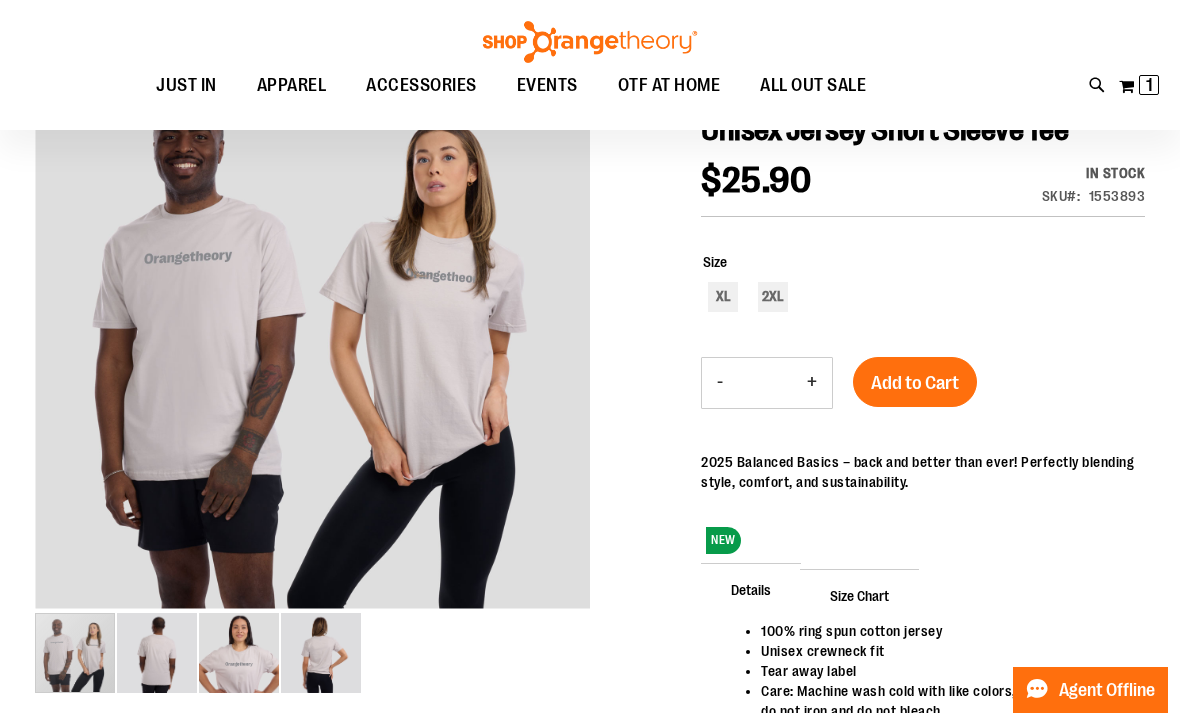 scroll, scrollTop: 233, scrollLeft: 0, axis: vertical 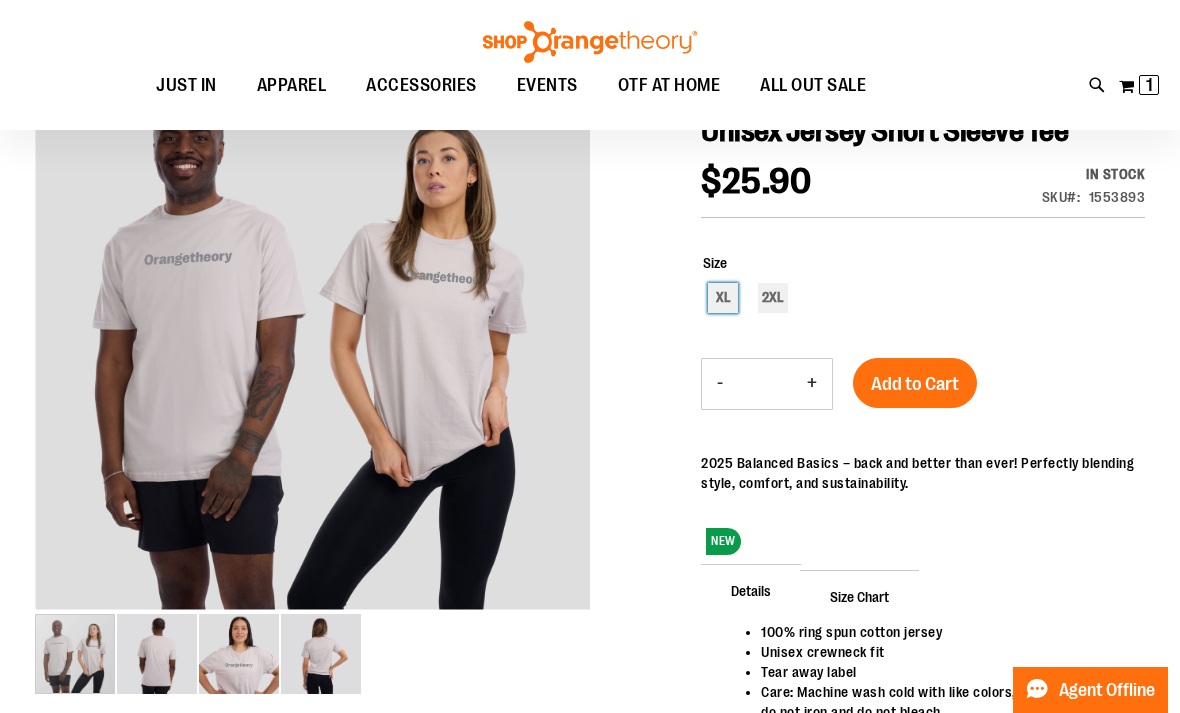 click on "XL" at bounding box center [723, 298] 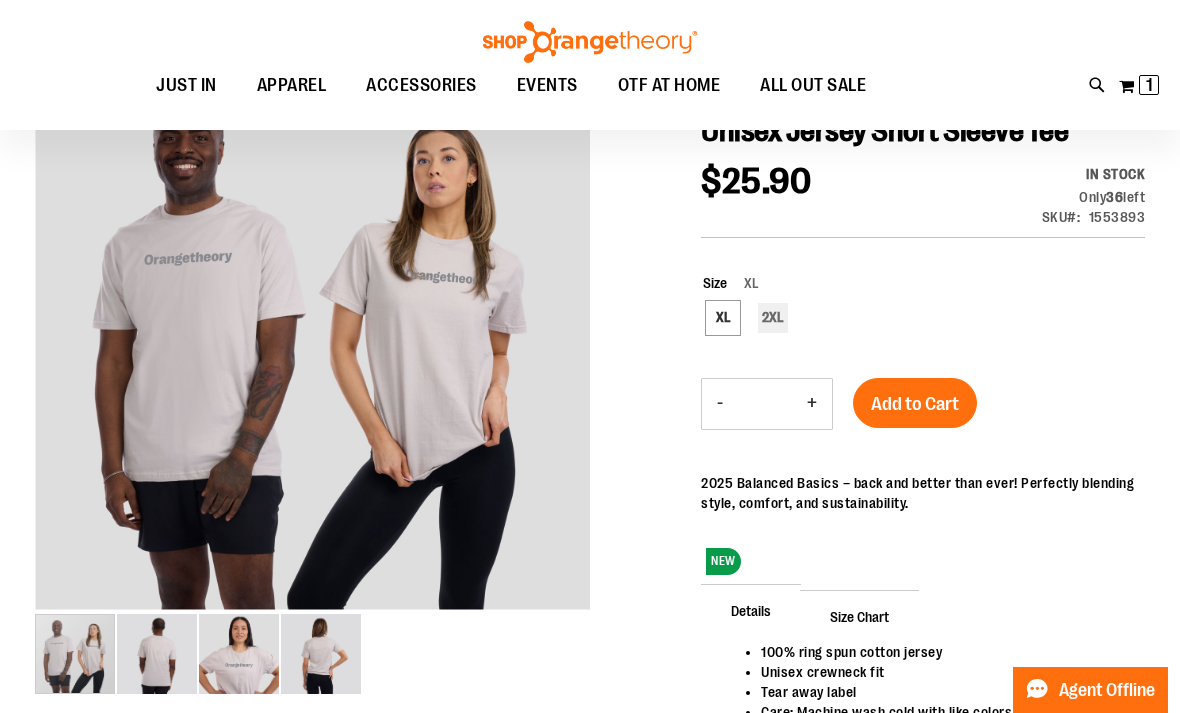 click on "Add to Cart" at bounding box center [915, 403] 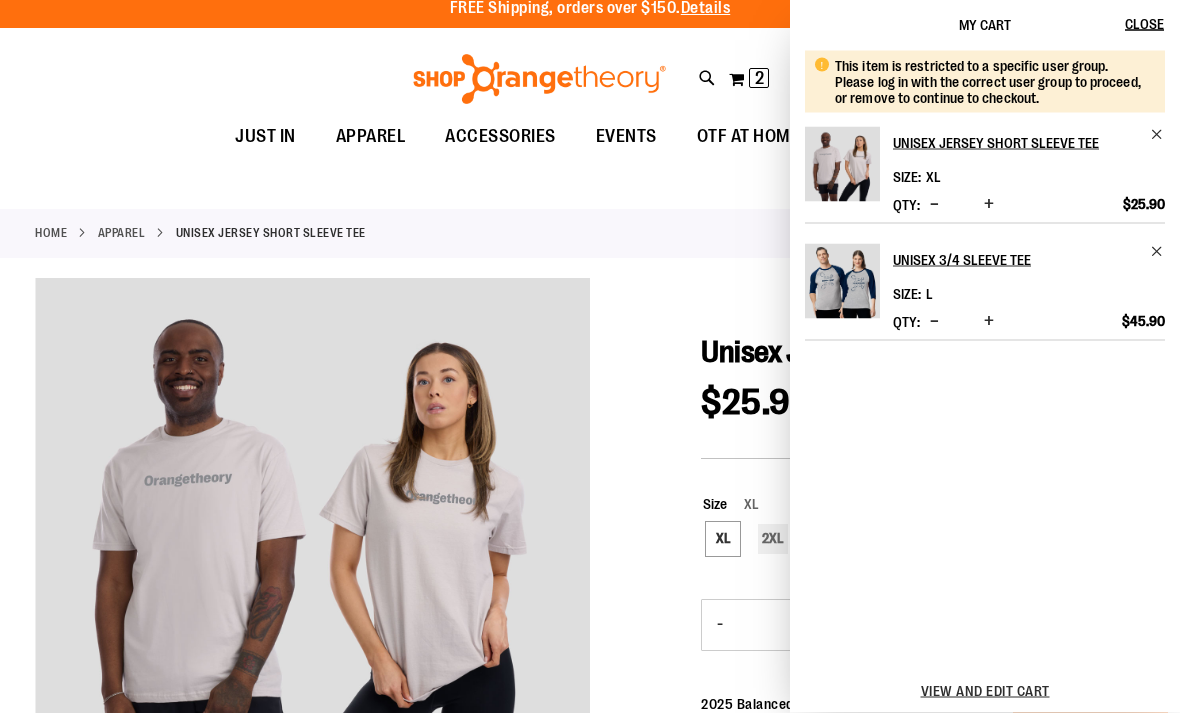 scroll, scrollTop: 0, scrollLeft: 0, axis: both 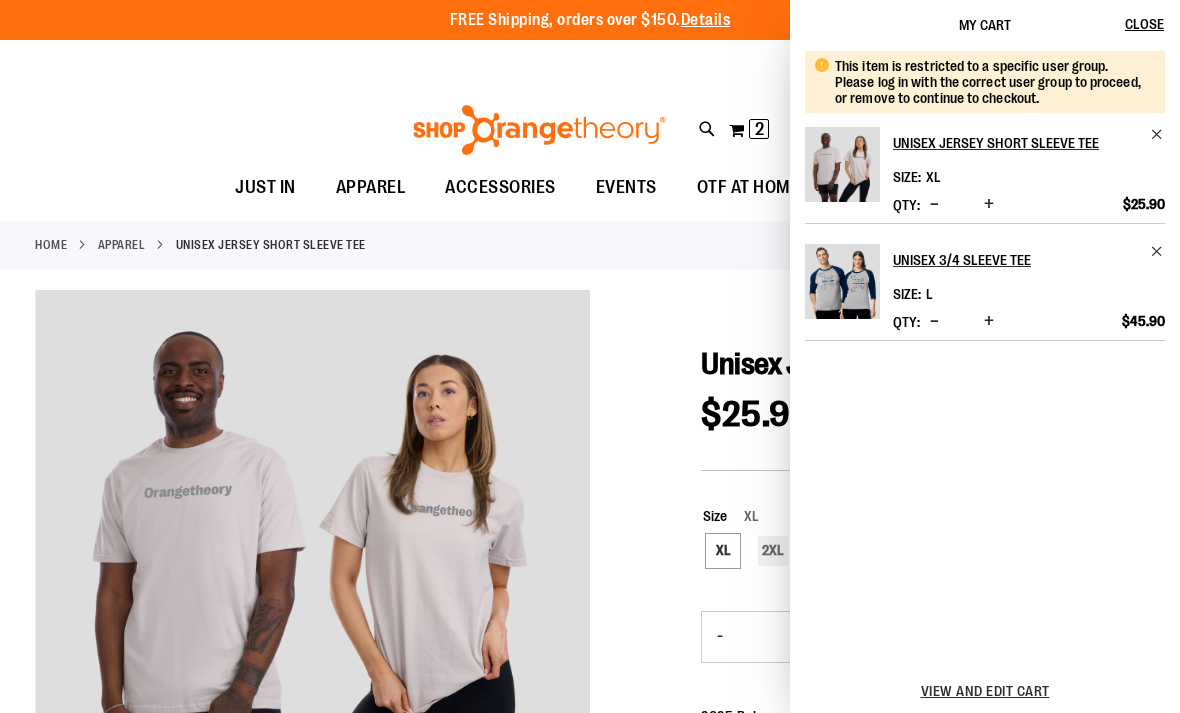 click on "Close" at bounding box center [1144, 24] 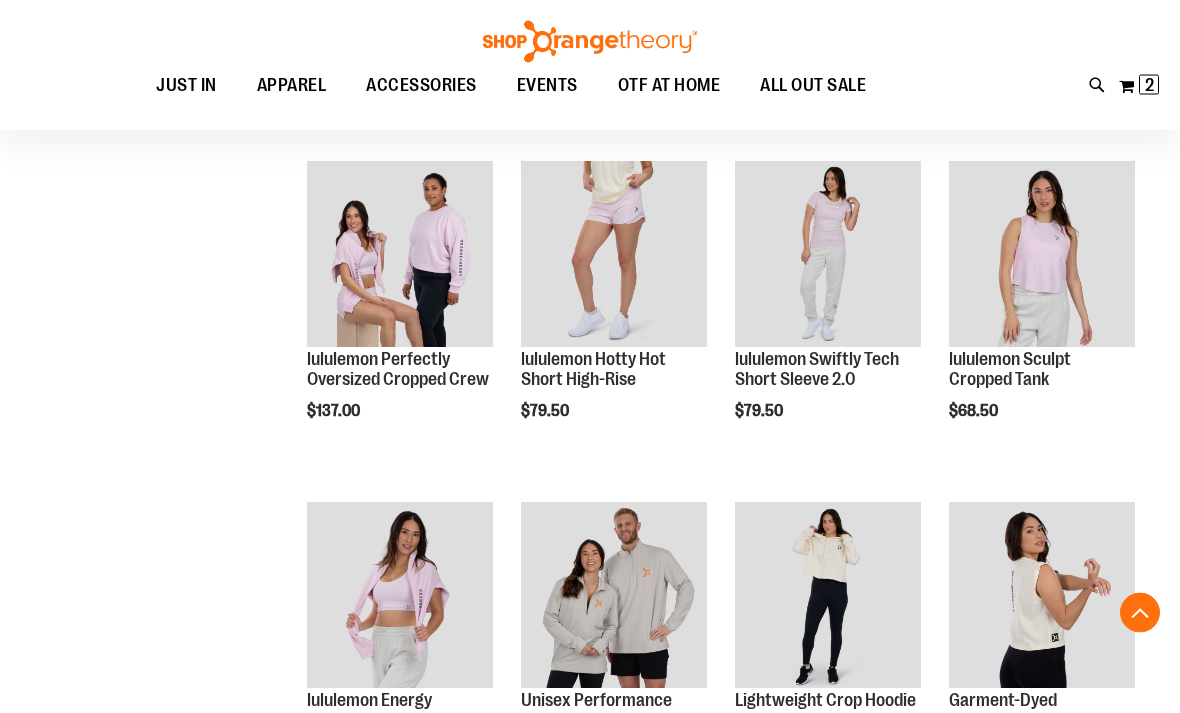 scroll, scrollTop: 1132, scrollLeft: 0, axis: vertical 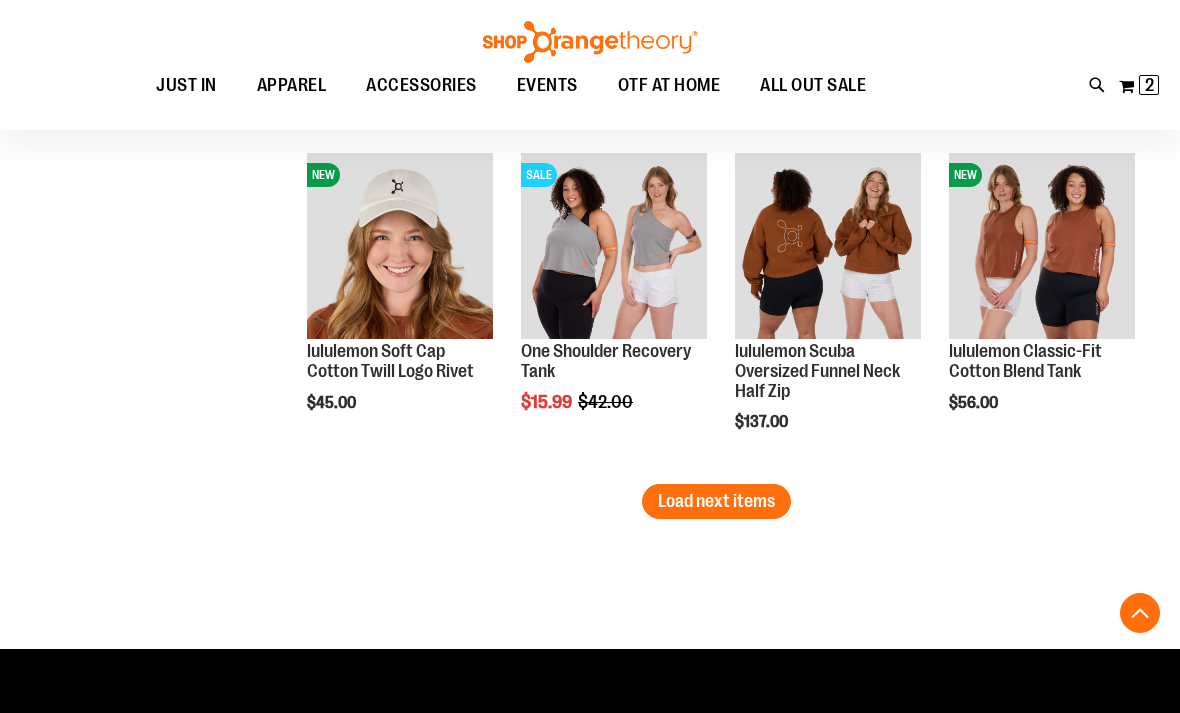 click on "Load next items" at bounding box center (716, 501) 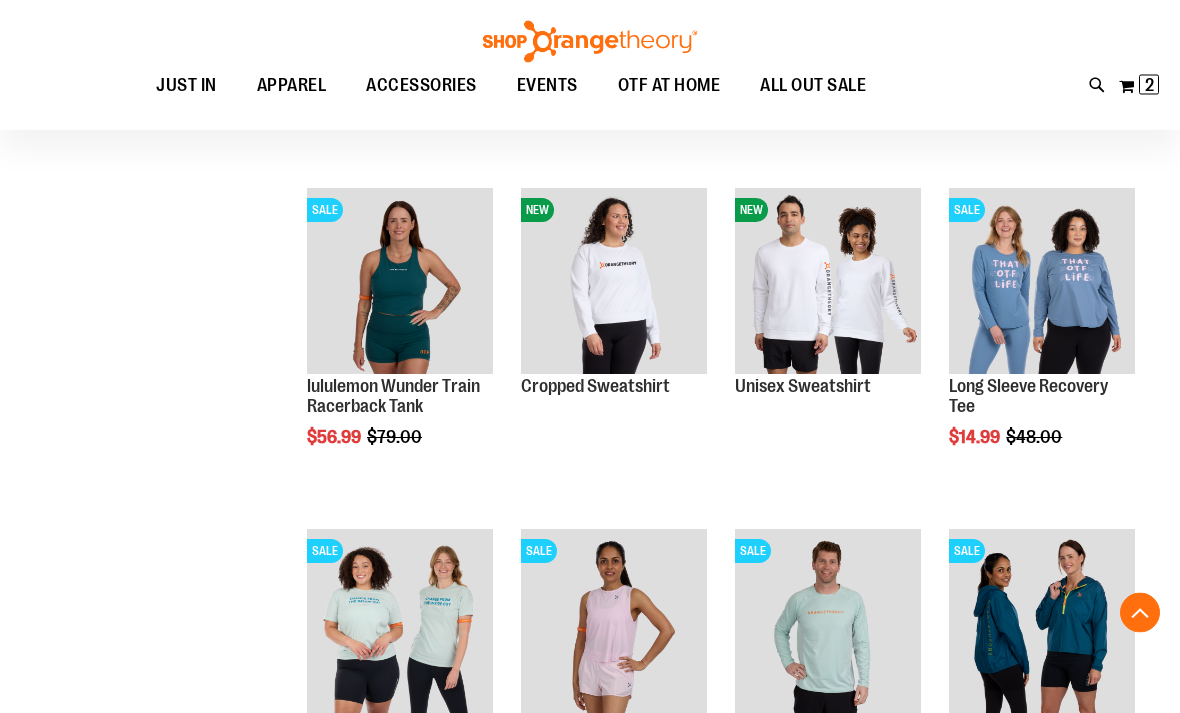scroll, scrollTop: 3408, scrollLeft: 0, axis: vertical 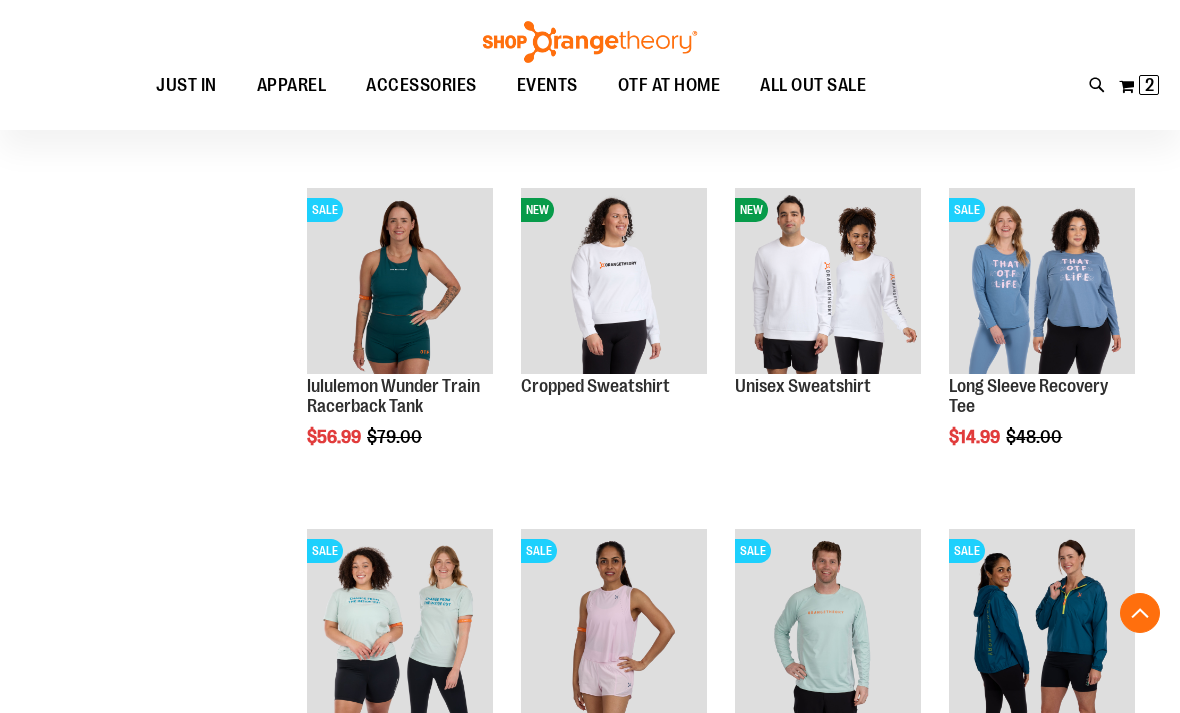 click on "Unisex Sweatshirt" at bounding box center [803, 386] 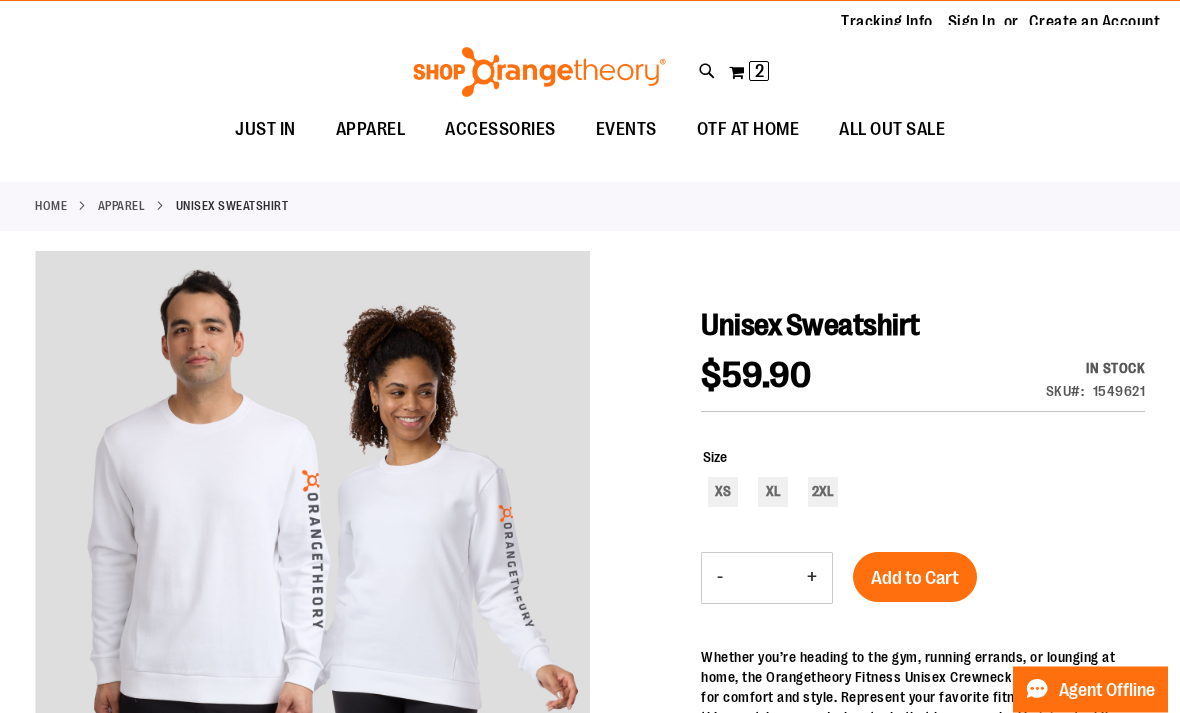 scroll, scrollTop: 0, scrollLeft: 0, axis: both 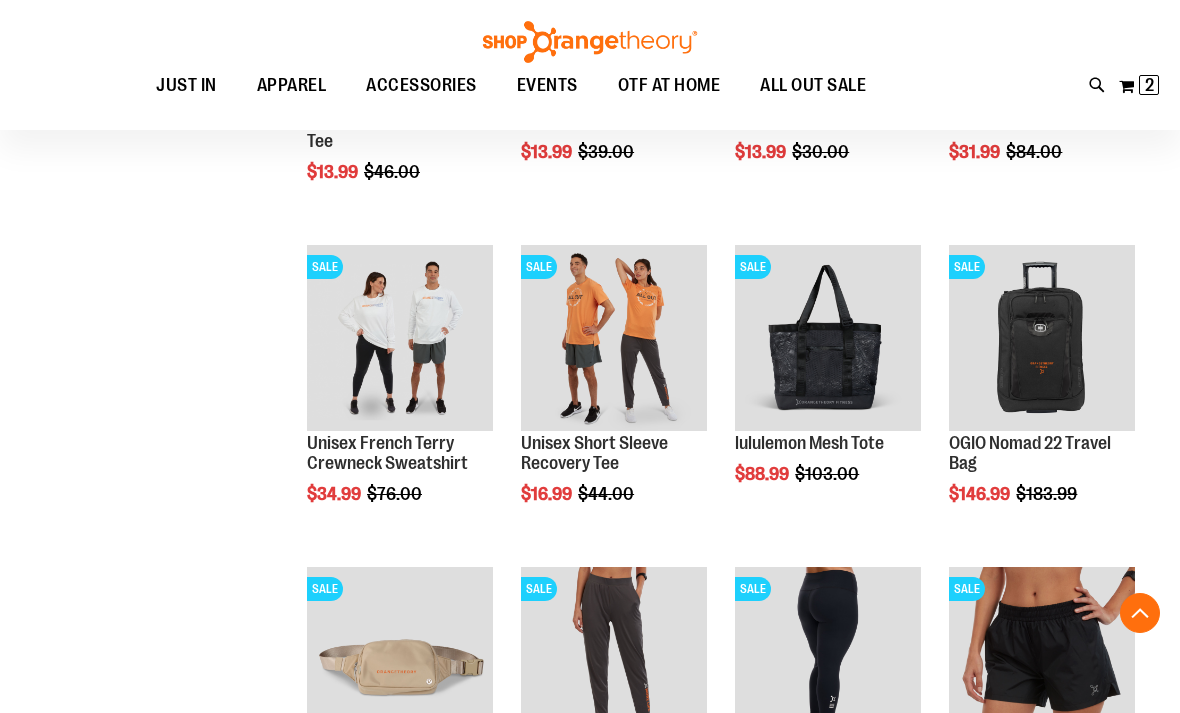 click on "Unisex French Terry Crewneck Sweatshirt" at bounding box center (387, 453) 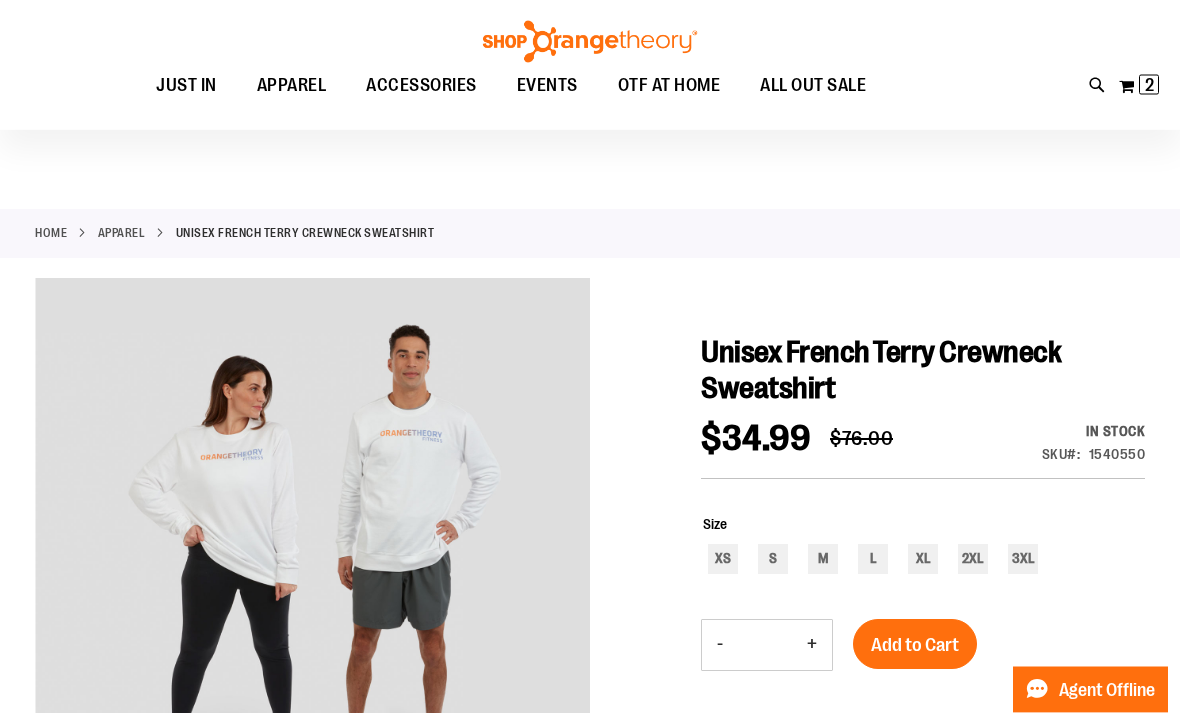 scroll, scrollTop: 0, scrollLeft: 0, axis: both 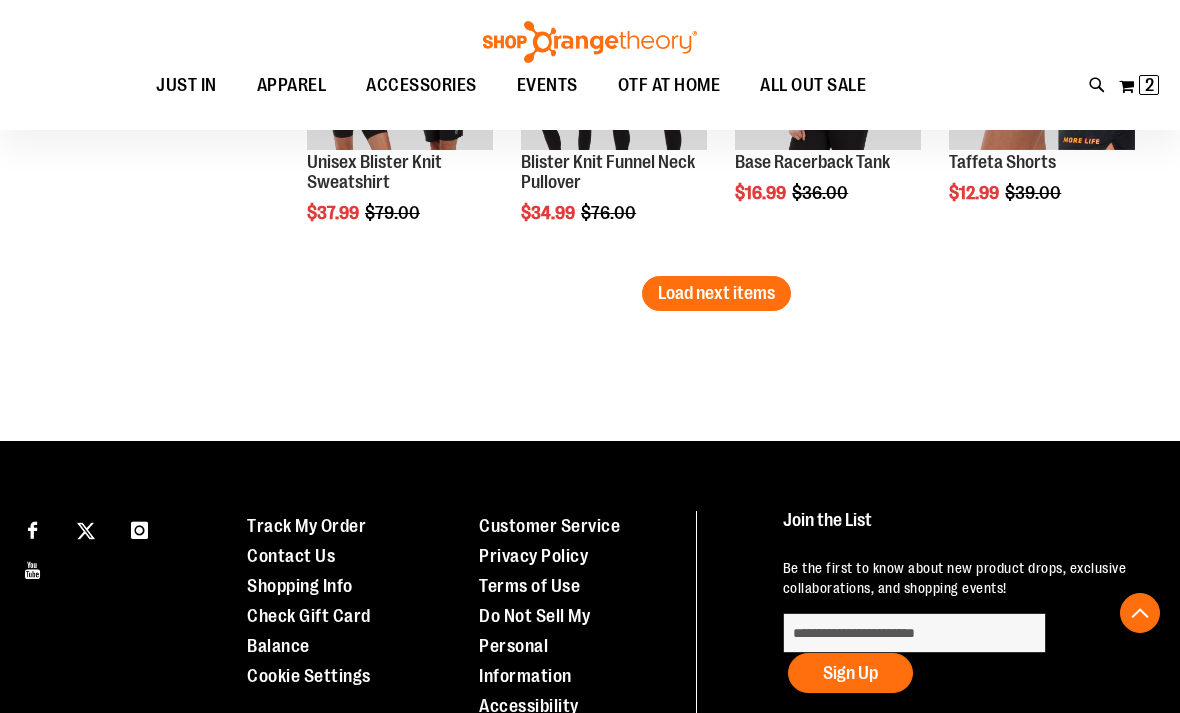 click on "Load next items" at bounding box center [716, 293] 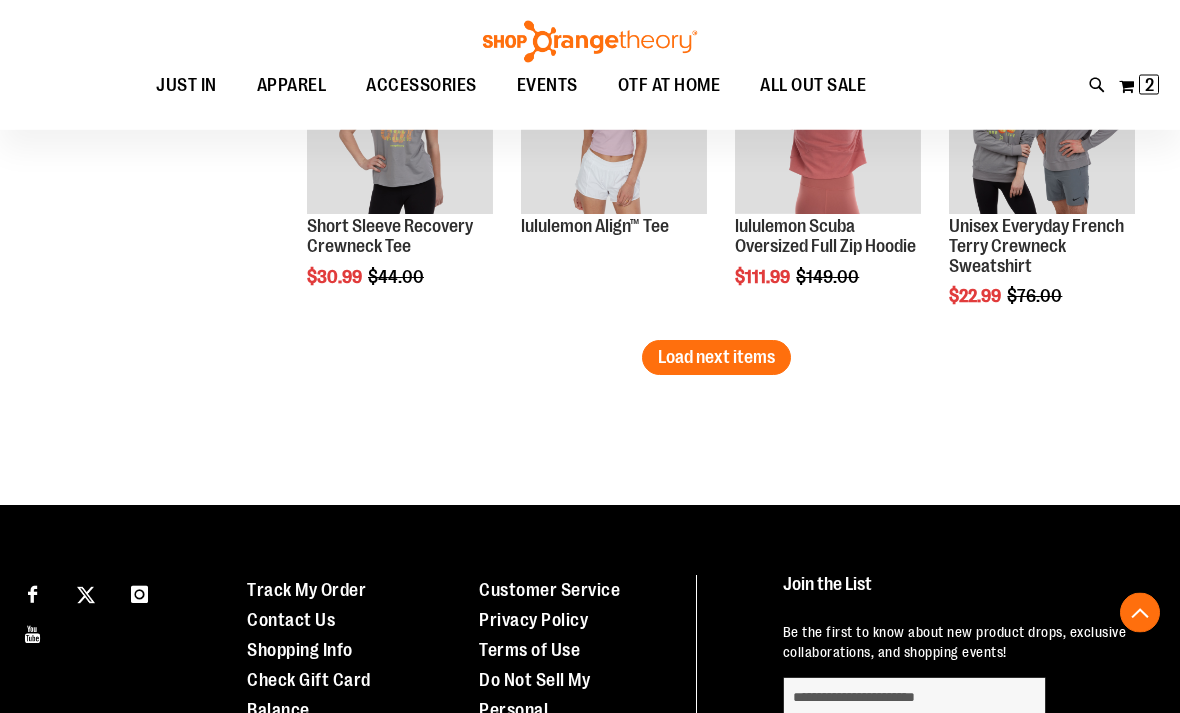 scroll, scrollTop: 3700, scrollLeft: 0, axis: vertical 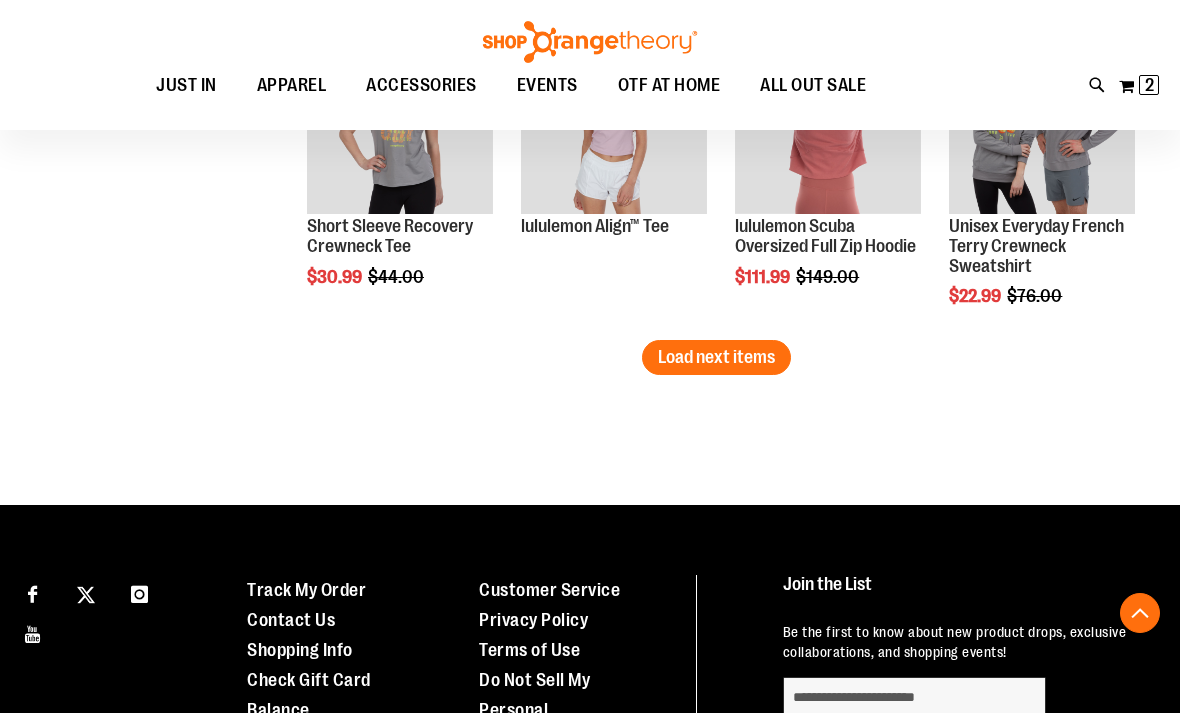 click on "Load next items" at bounding box center (716, 357) 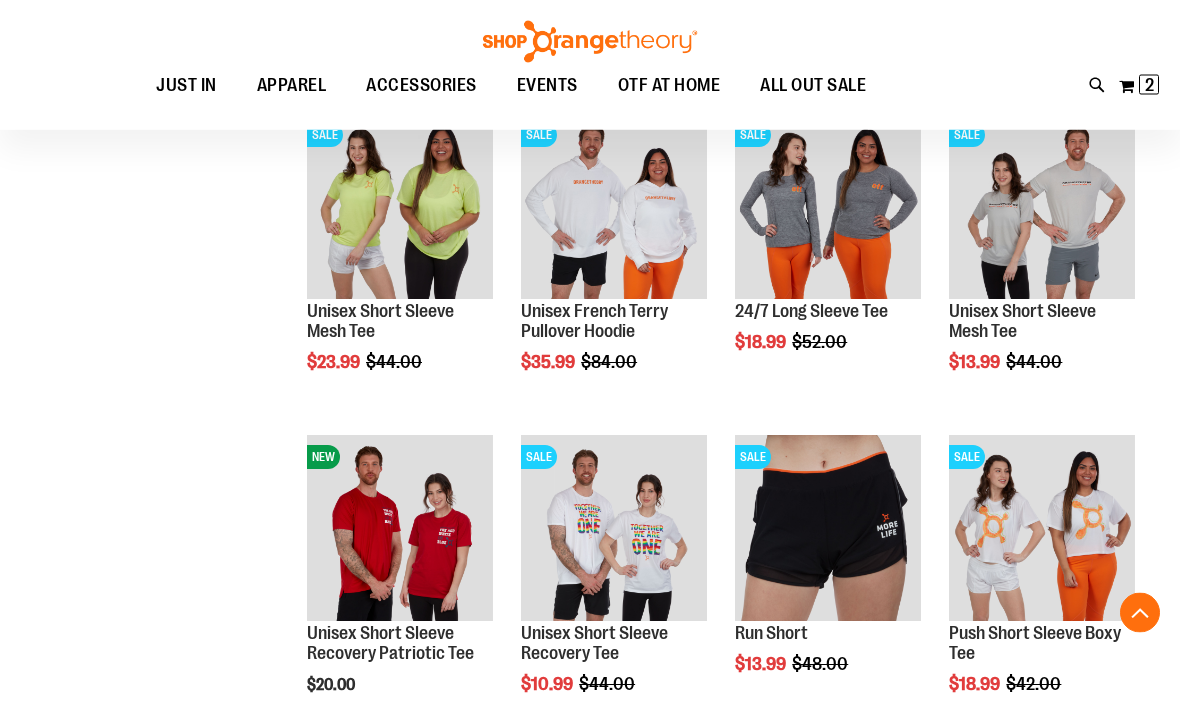 scroll, scrollTop: 3937, scrollLeft: 0, axis: vertical 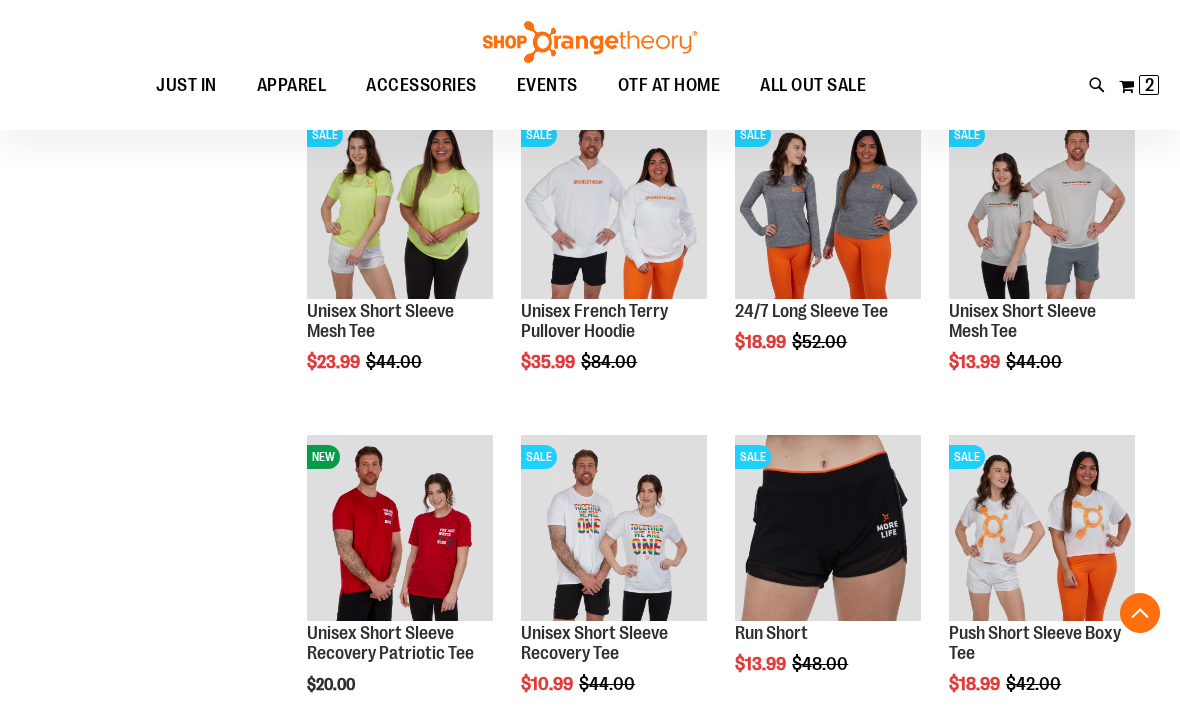click on "$13.99" at bounding box center [976, 362] 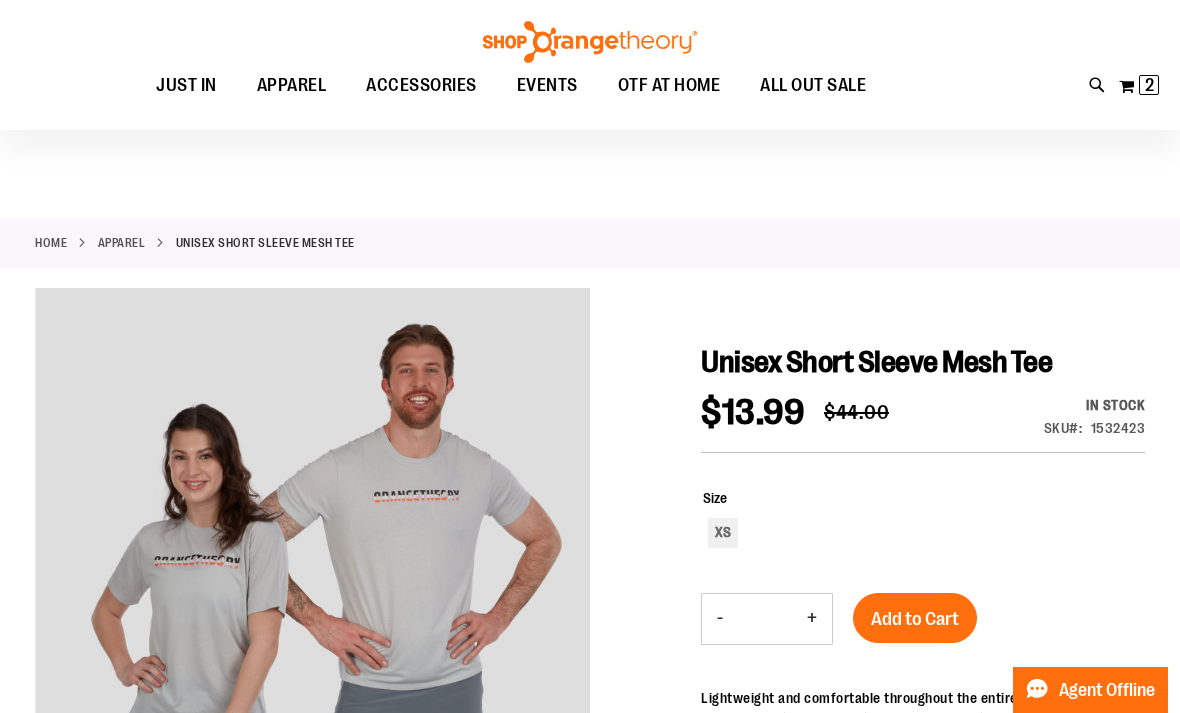 scroll, scrollTop: 0, scrollLeft: 0, axis: both 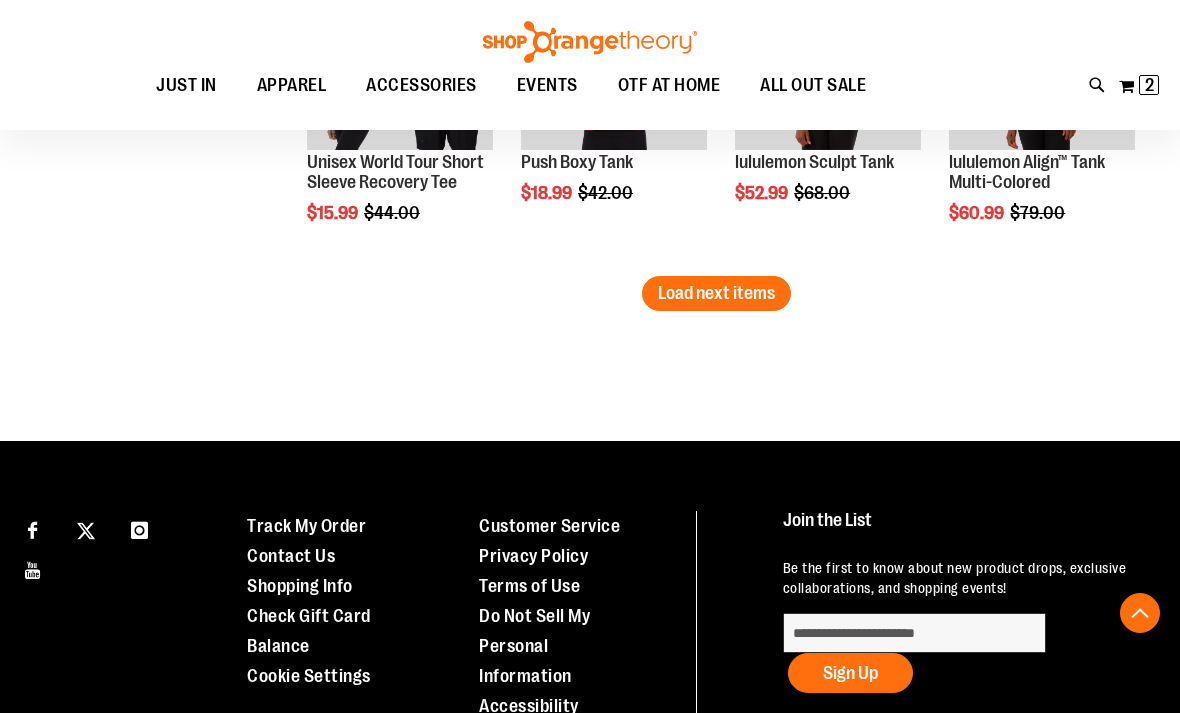 click on "Load next items" at bounding box center (716, 293) 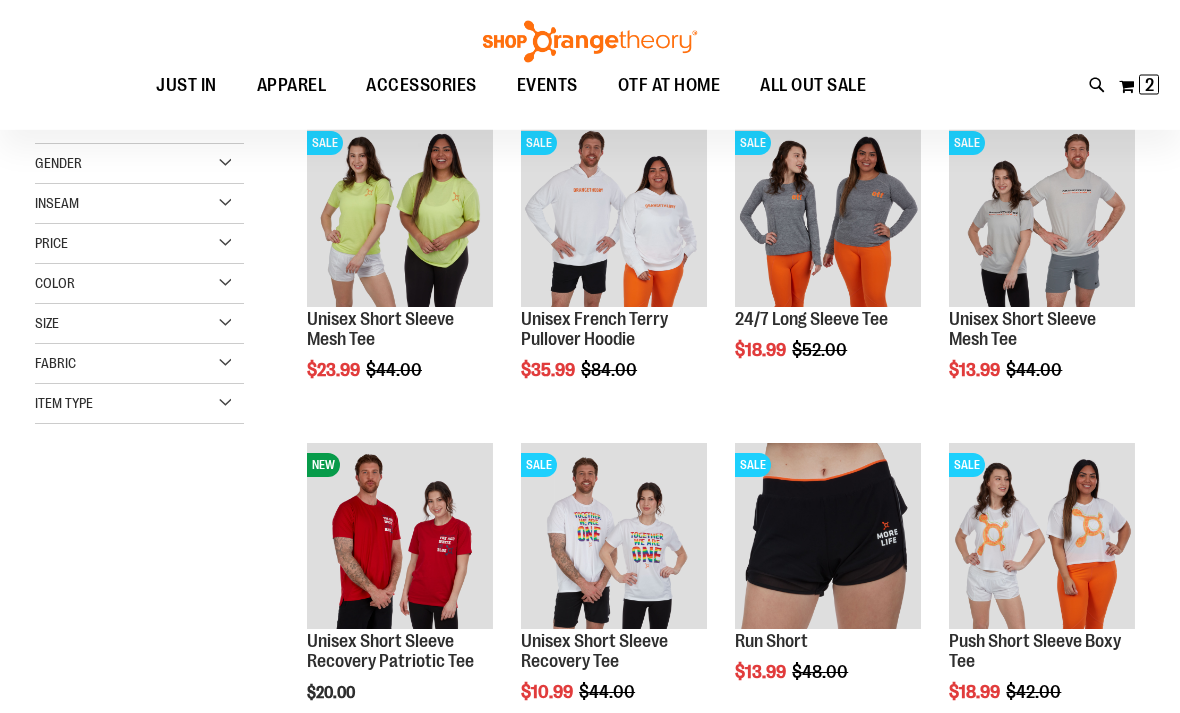scroll, scrollTop: 10, scrollLeft: 0, axis: vertical 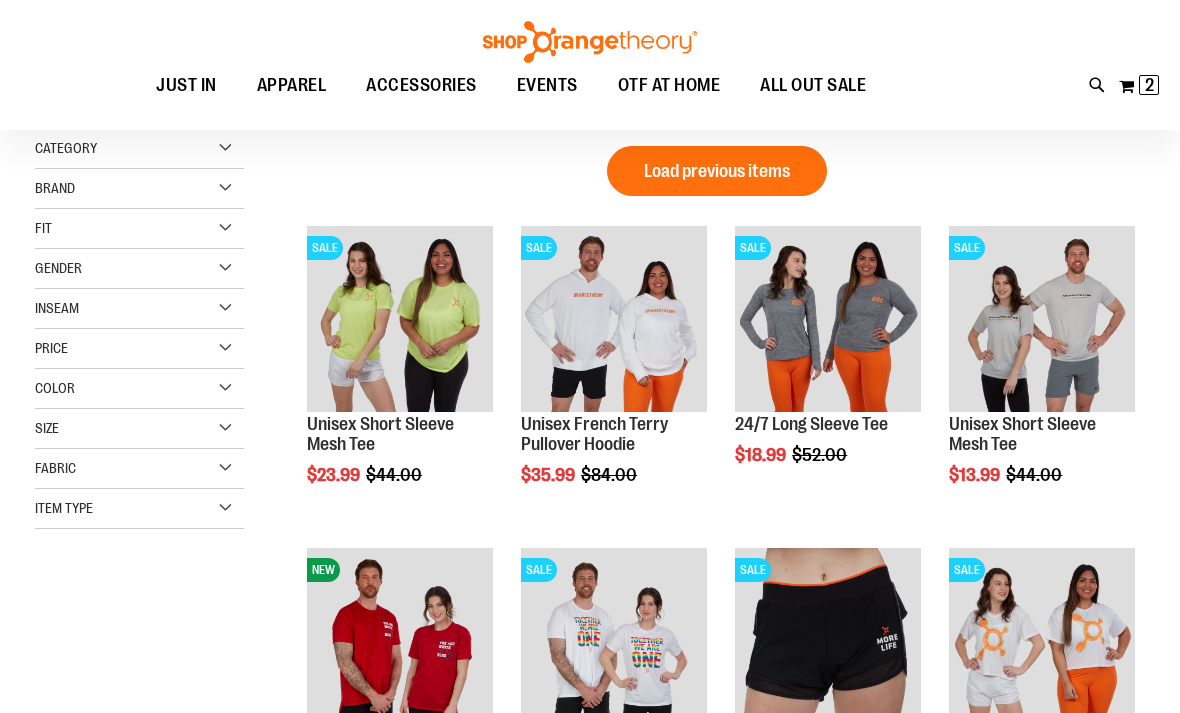 click on "2" at bounding box center [1149, 85] 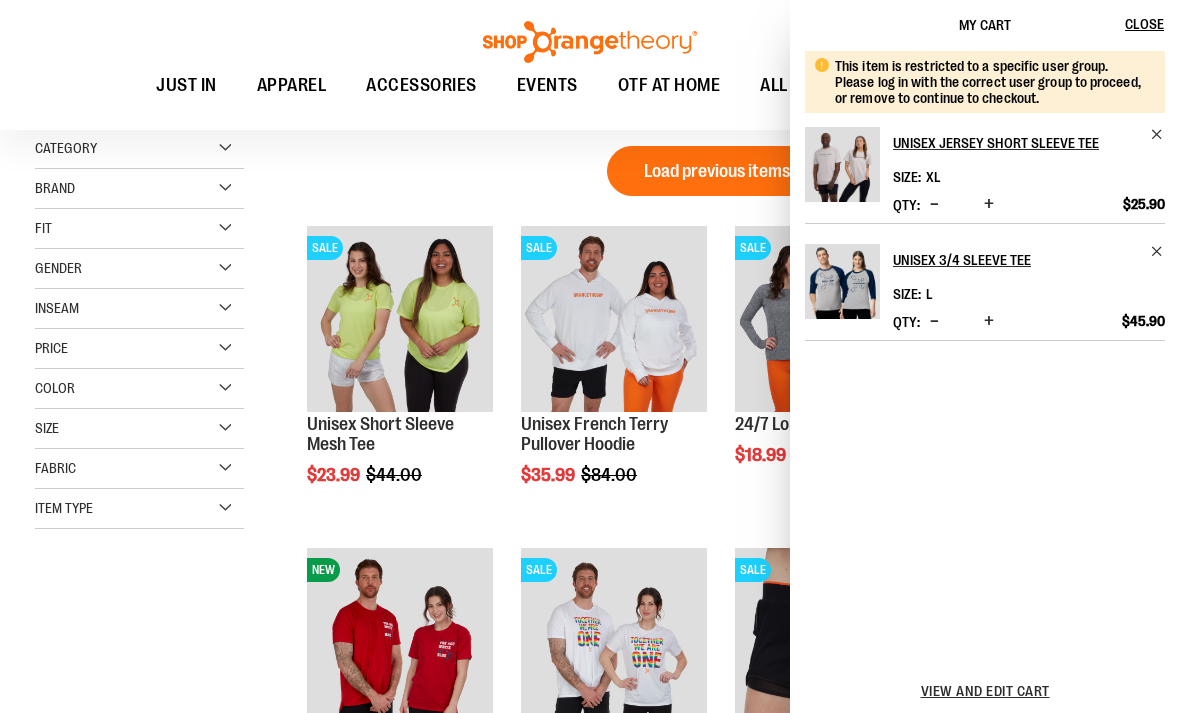 click on "View and edit cart" at bounding box center [985, 691] 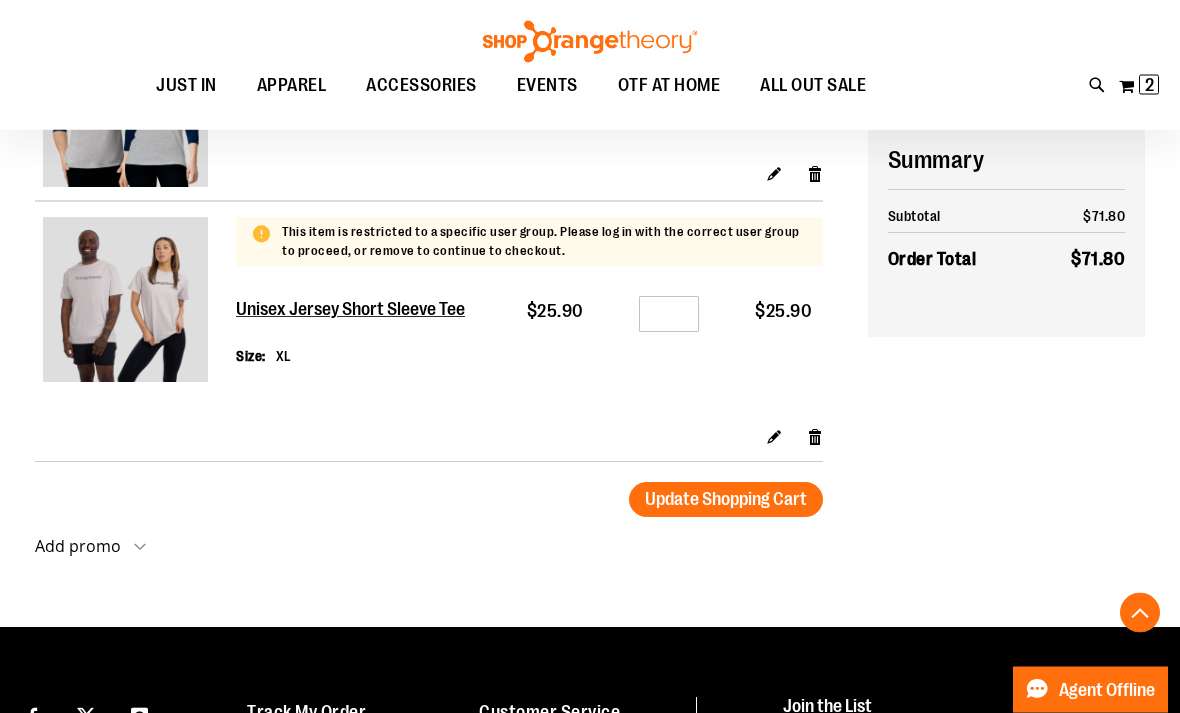 scroll, scrollTop: 393, scrollLeft: 0, axis: vertical 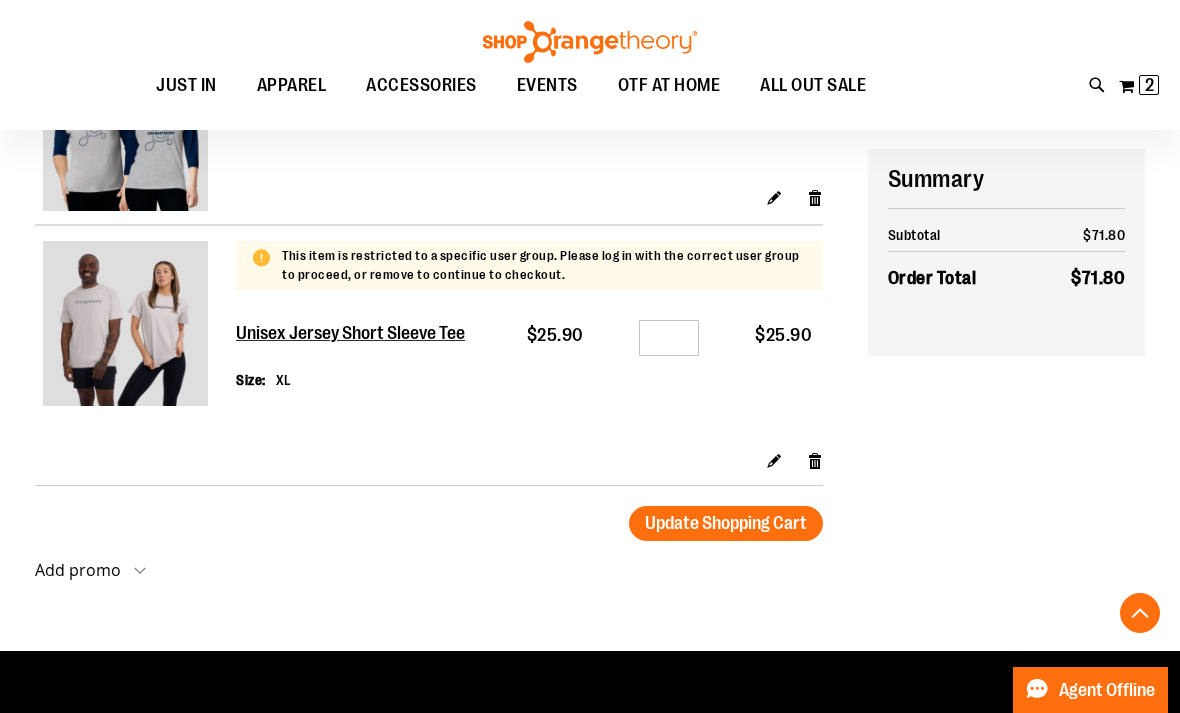 click on "Update Shopping Cart" at bounding box center (726, 523) 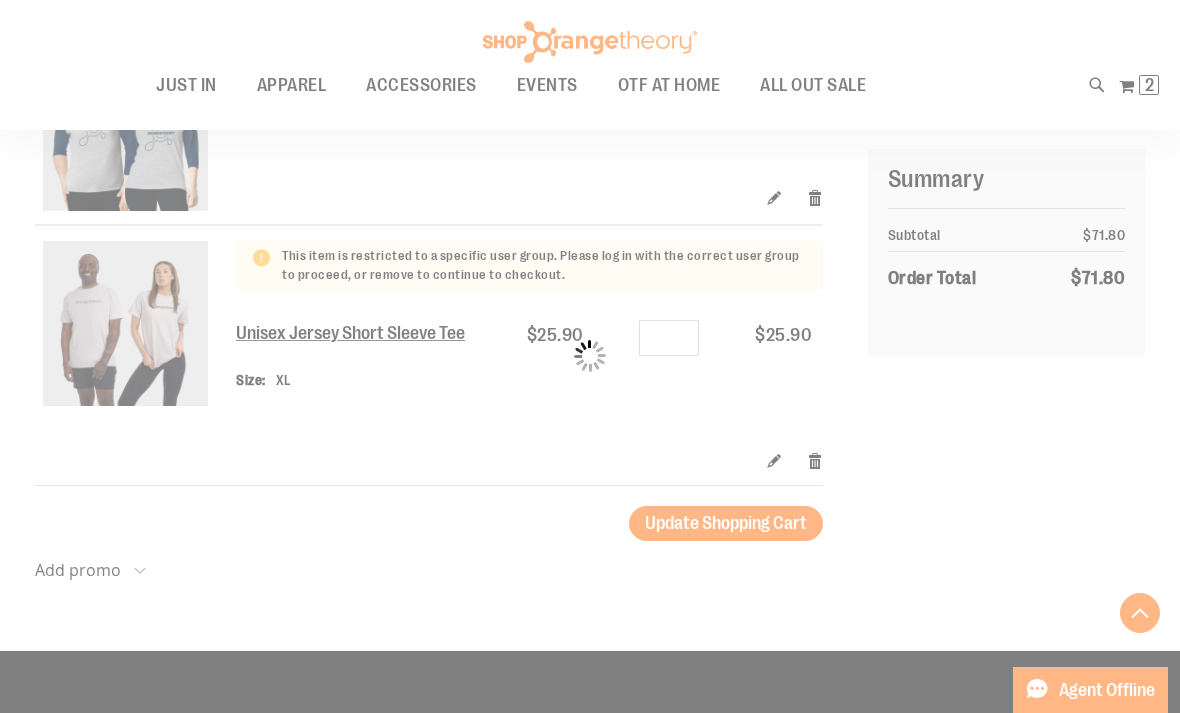 click on "Please wait..." at bounding box center [590, 356] 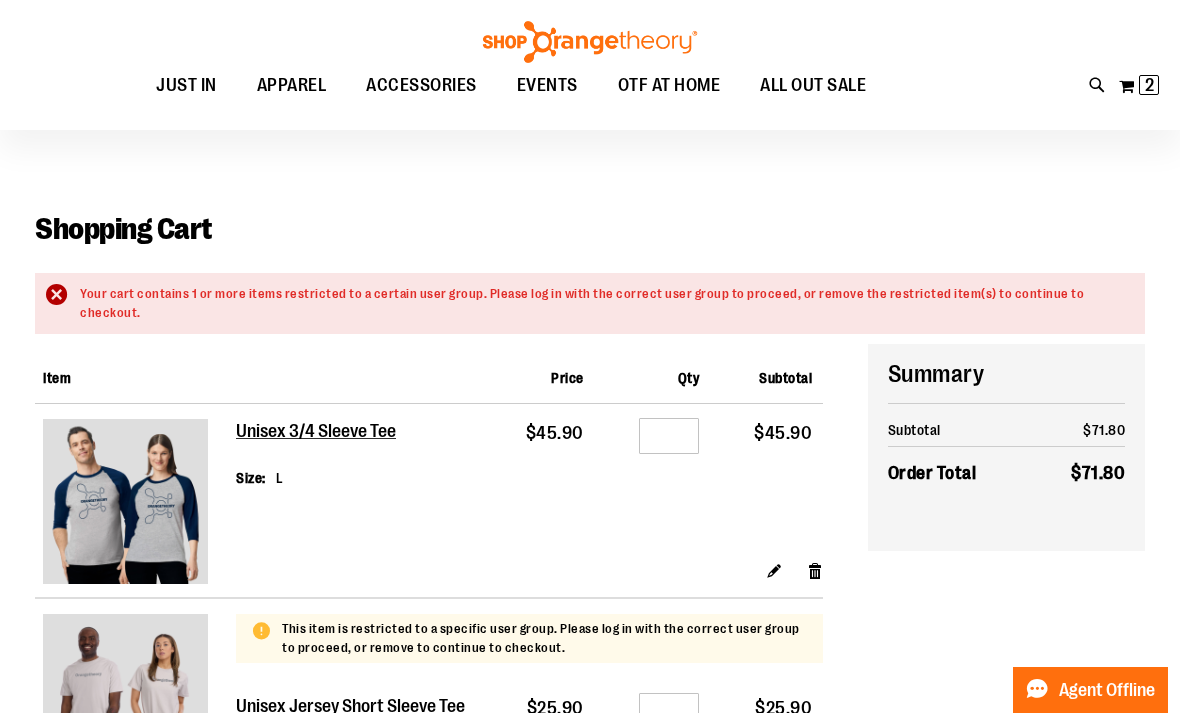 scroll, scrollTop: 0, scrollLeft: 0, axis: both 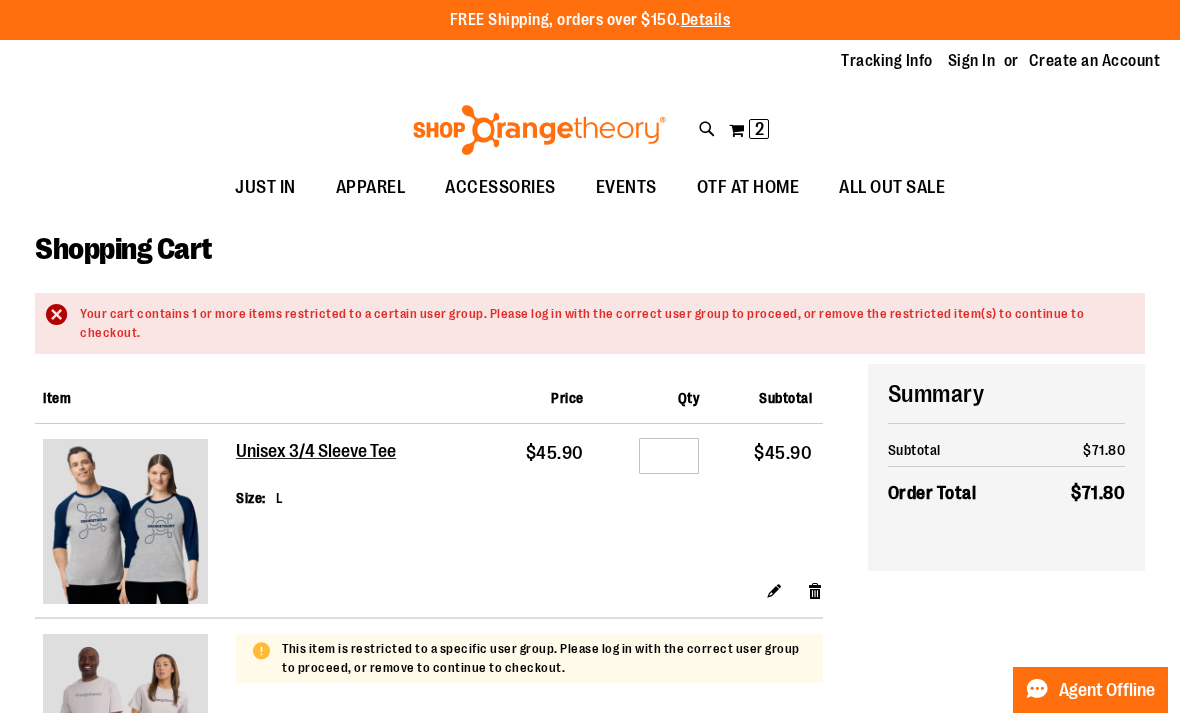 click on "Create an Account" at bounding box center (1095, 61) 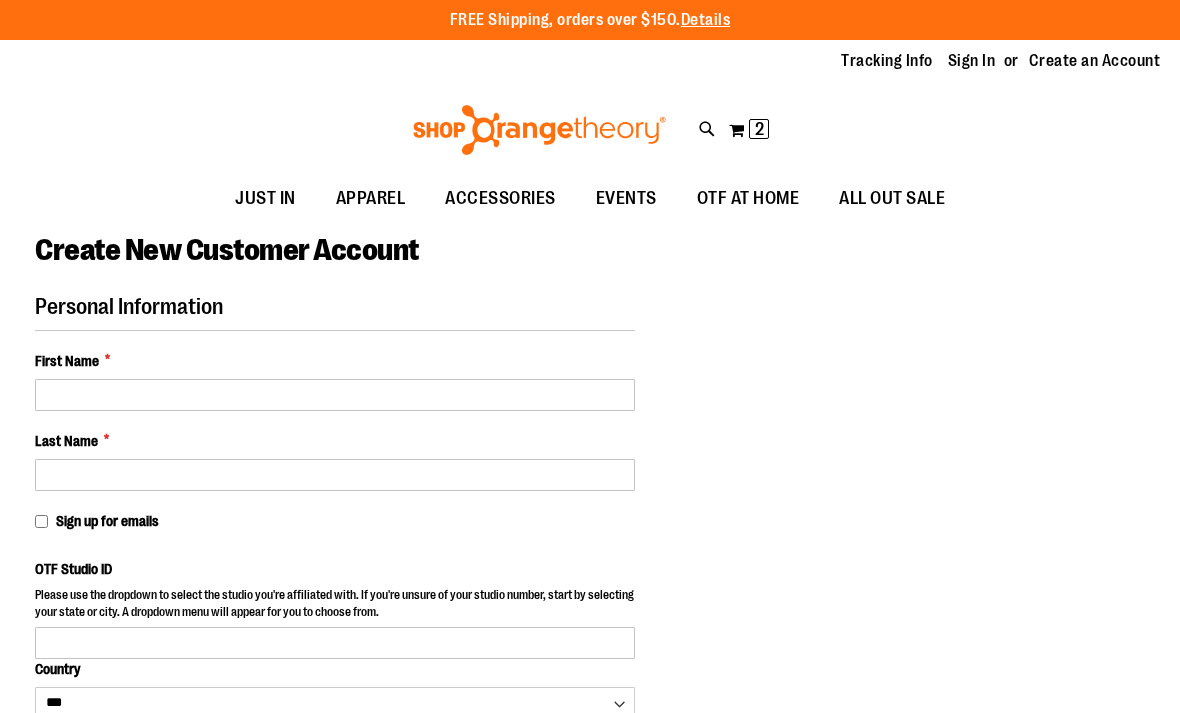 select on "***" 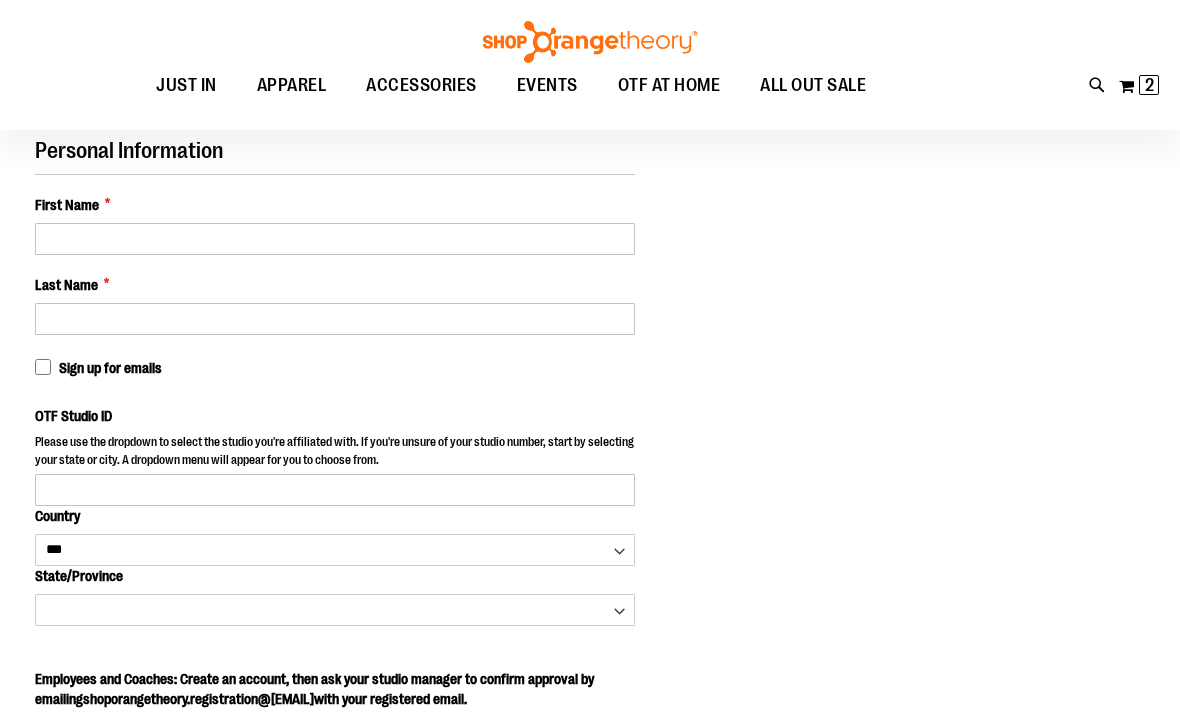 scroll, scrollTop: 154, scrollLeft: 0, axis: vertical 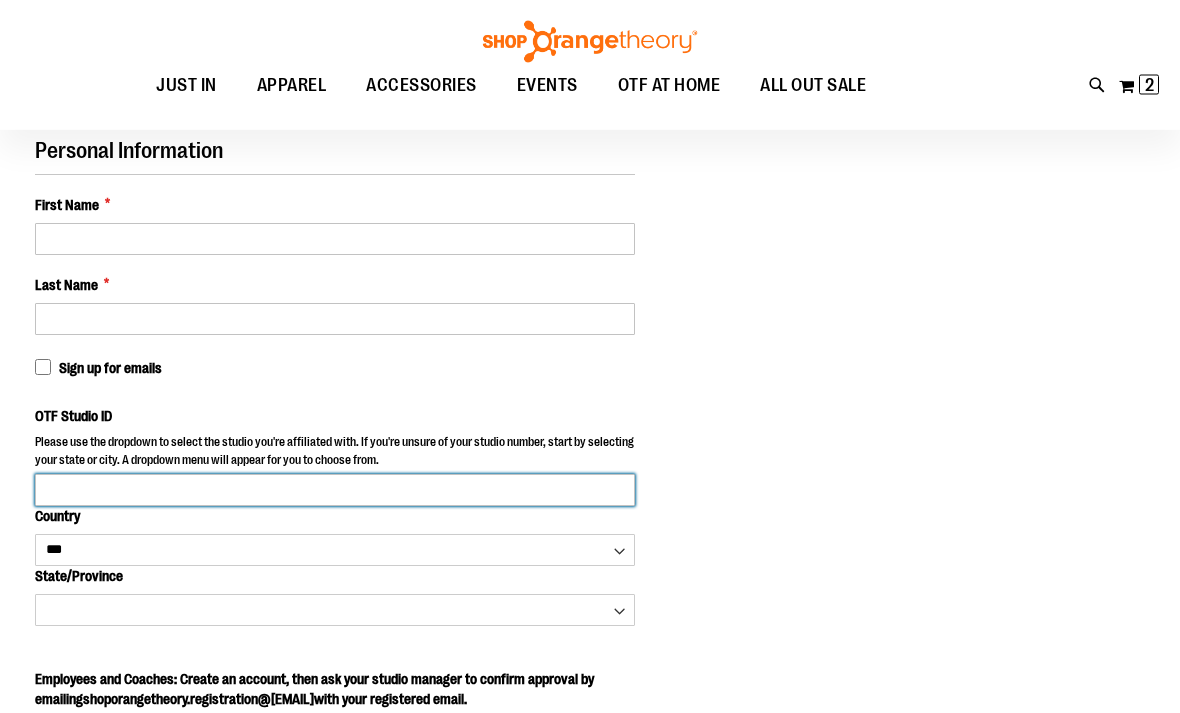 click on "OTF Studio ID" at bounding box center [335, 491] 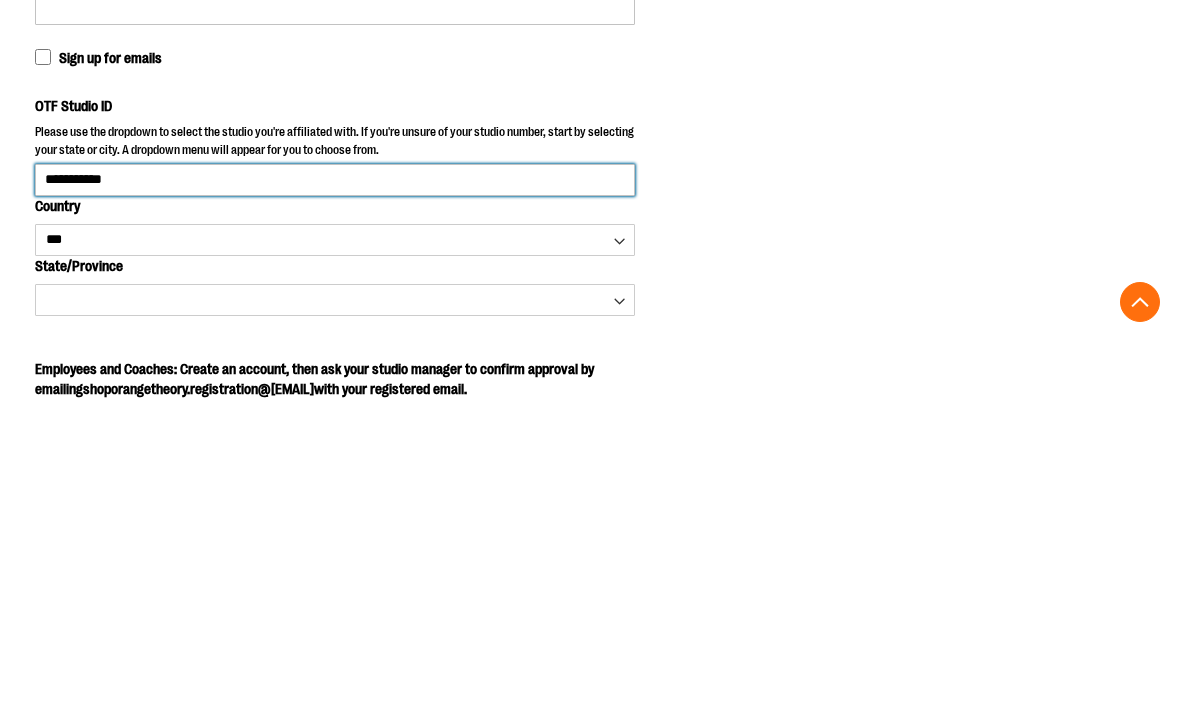 click on "Create an Account" at bounding box center (149, 1381) 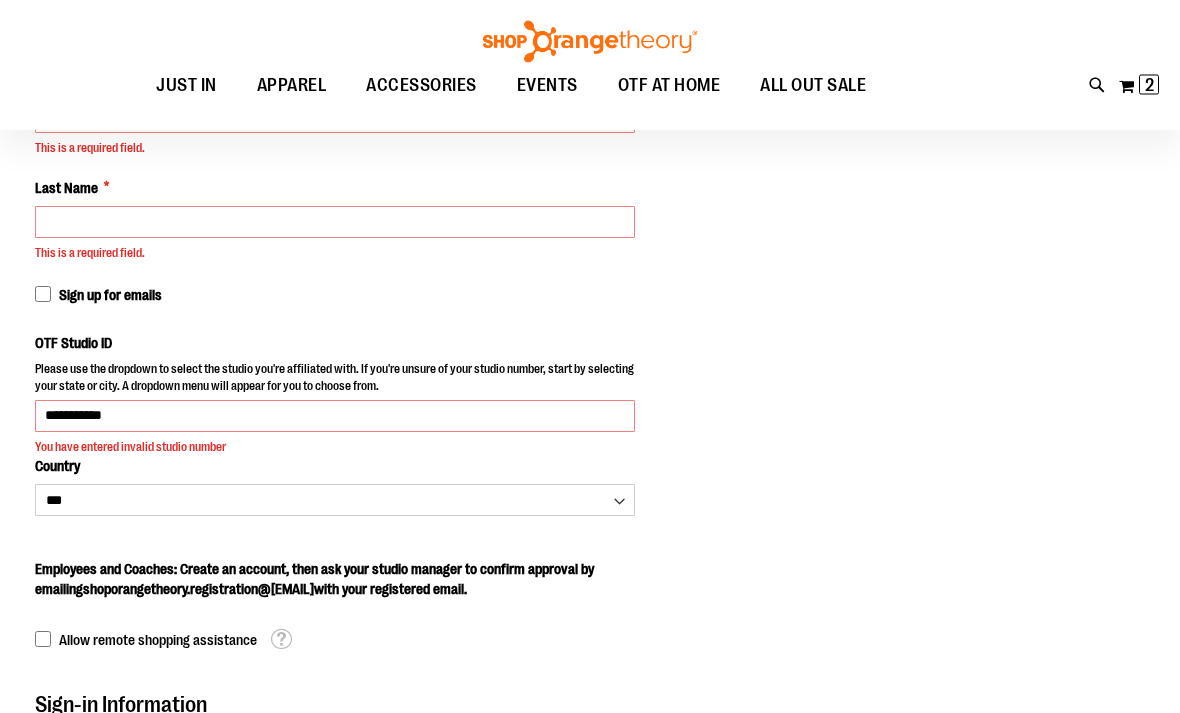 scroll, scrollTop: 277, scrollLeft: 0, axis: vertical 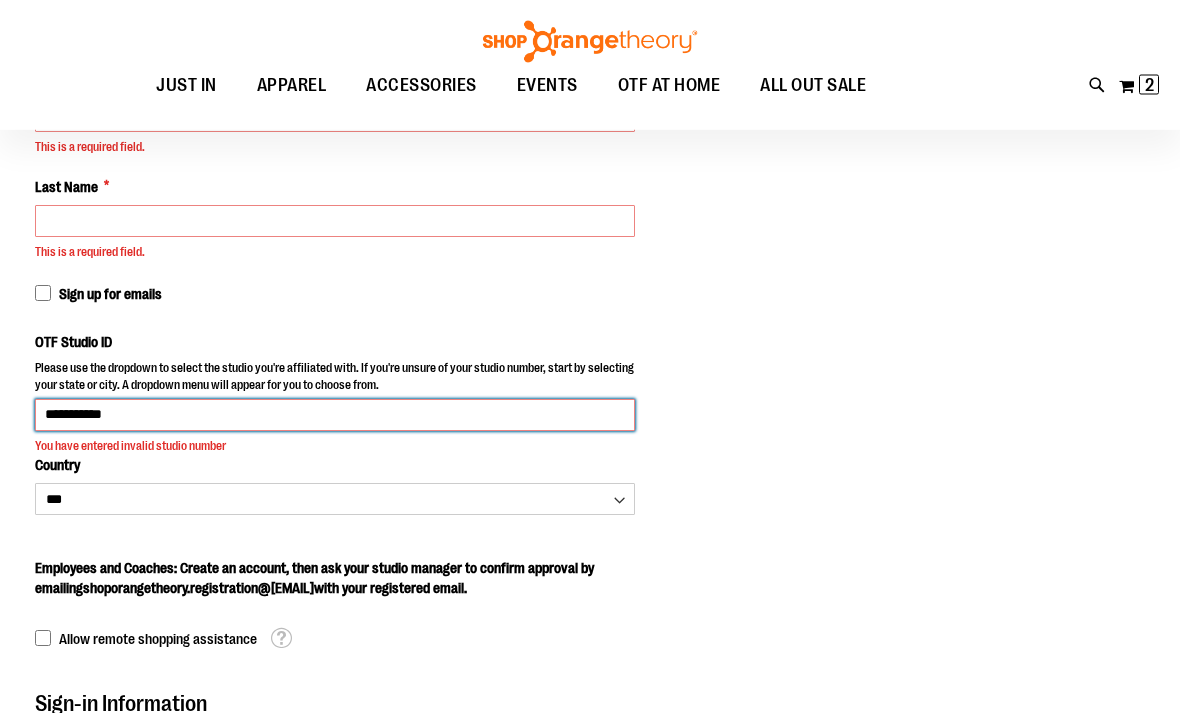 click on "**********" at bounding box center [335, 416] 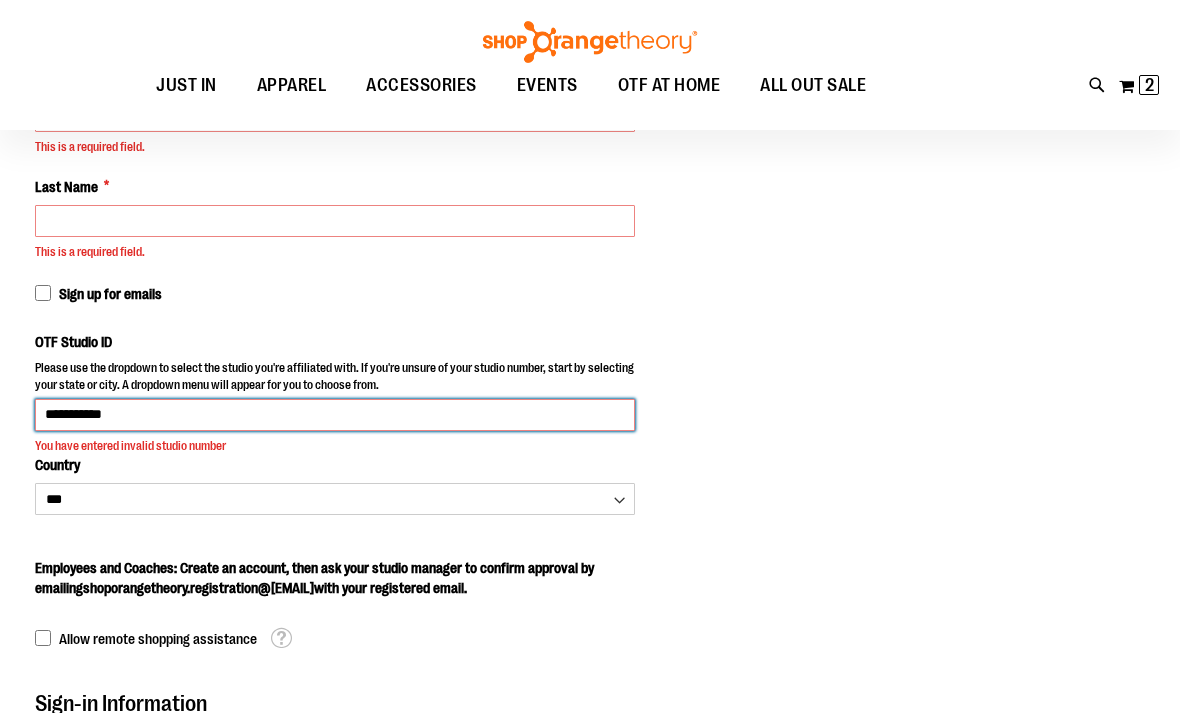 scroll, scrollTop: 277, scrollLeft: 0, axis: vertical 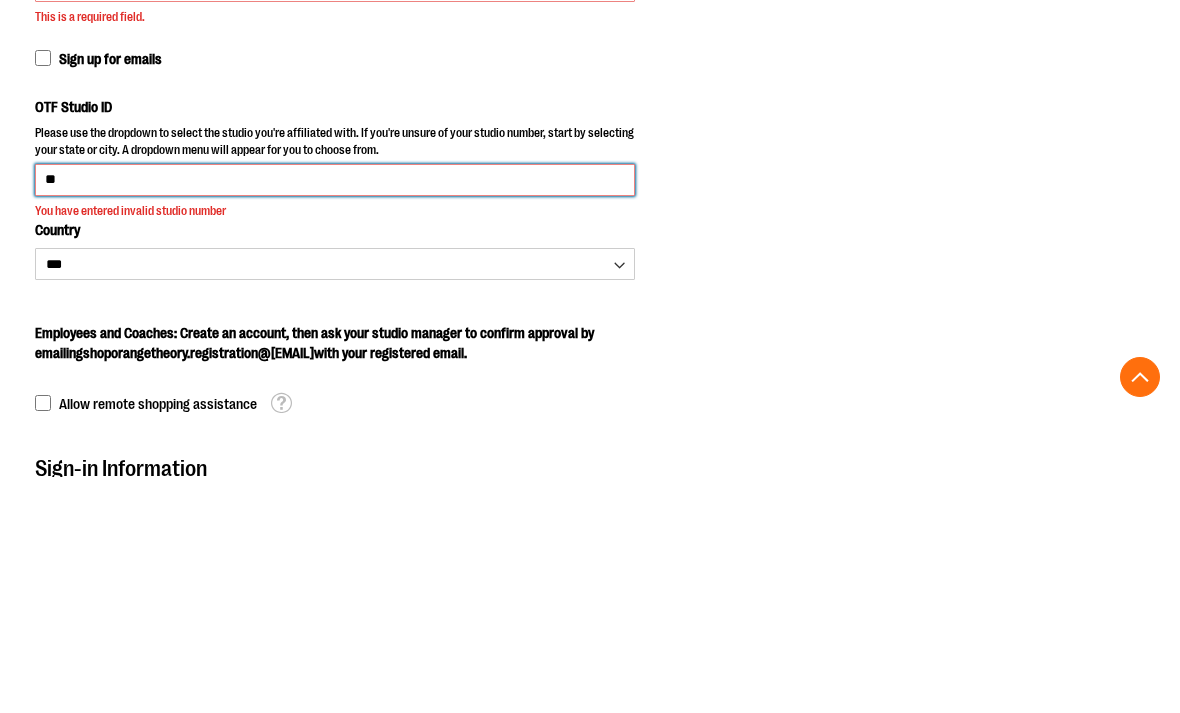 type on "*" 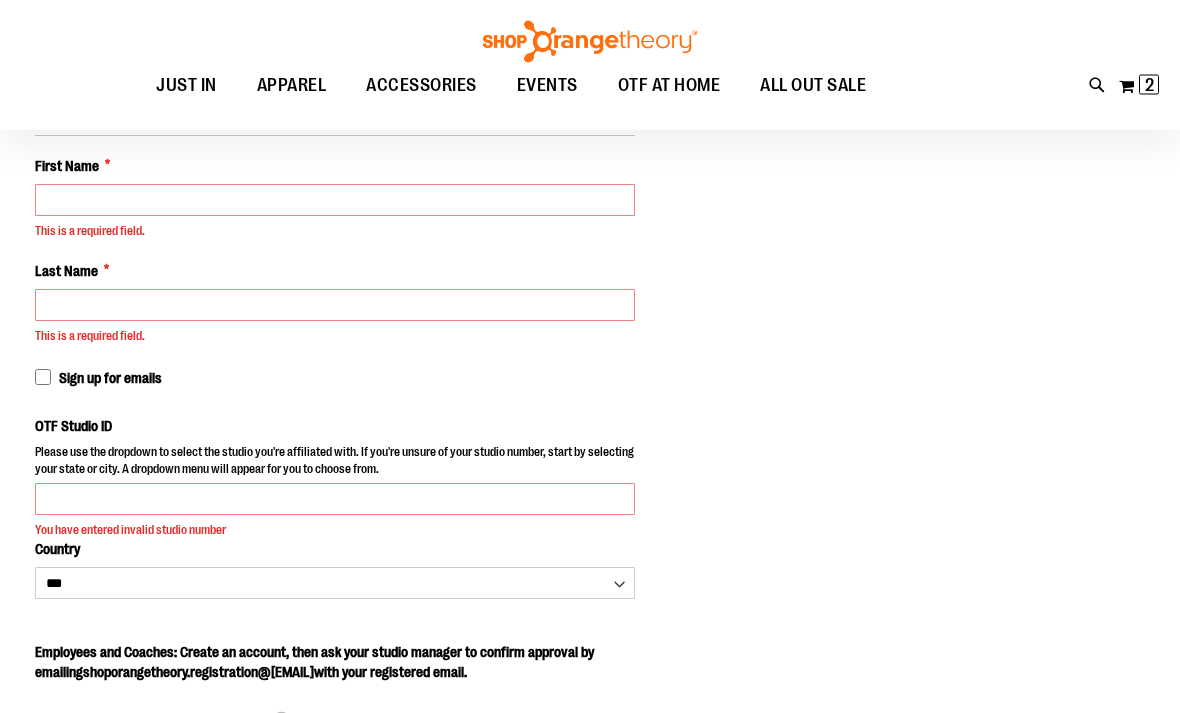 scroll, scrollTop: 196, scrollLeft: 0, axis: vertical 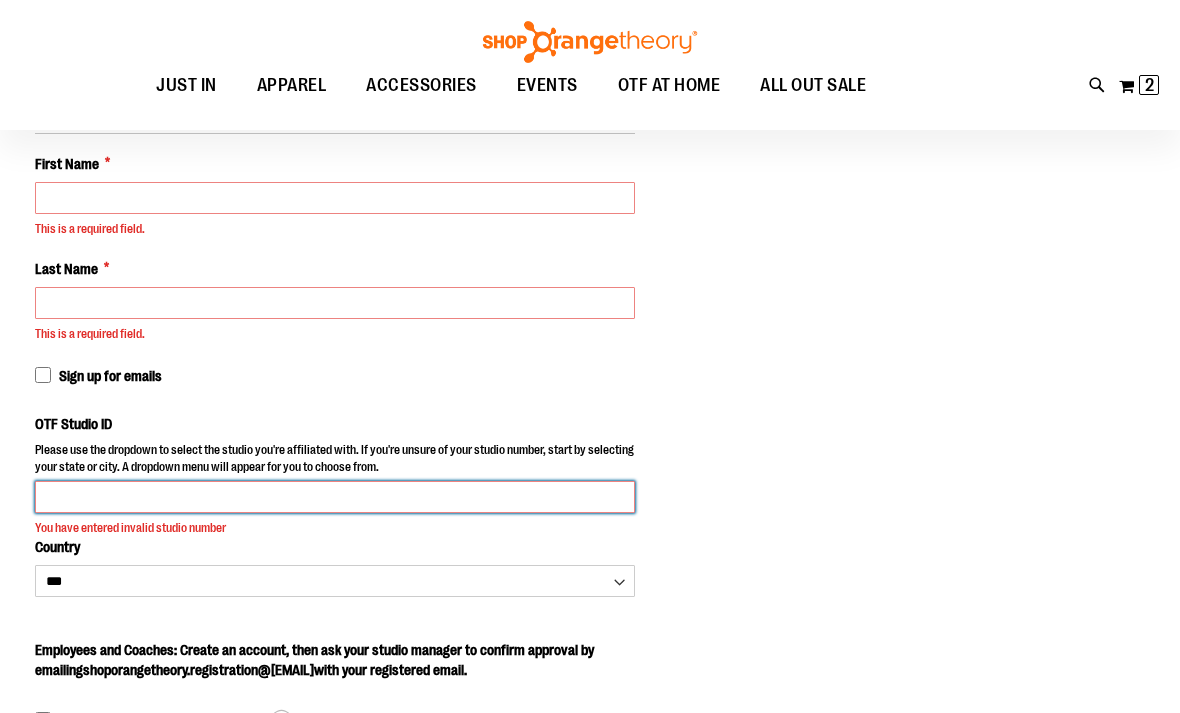click on "OTF Studio ID" at bounding box center (335, 497) 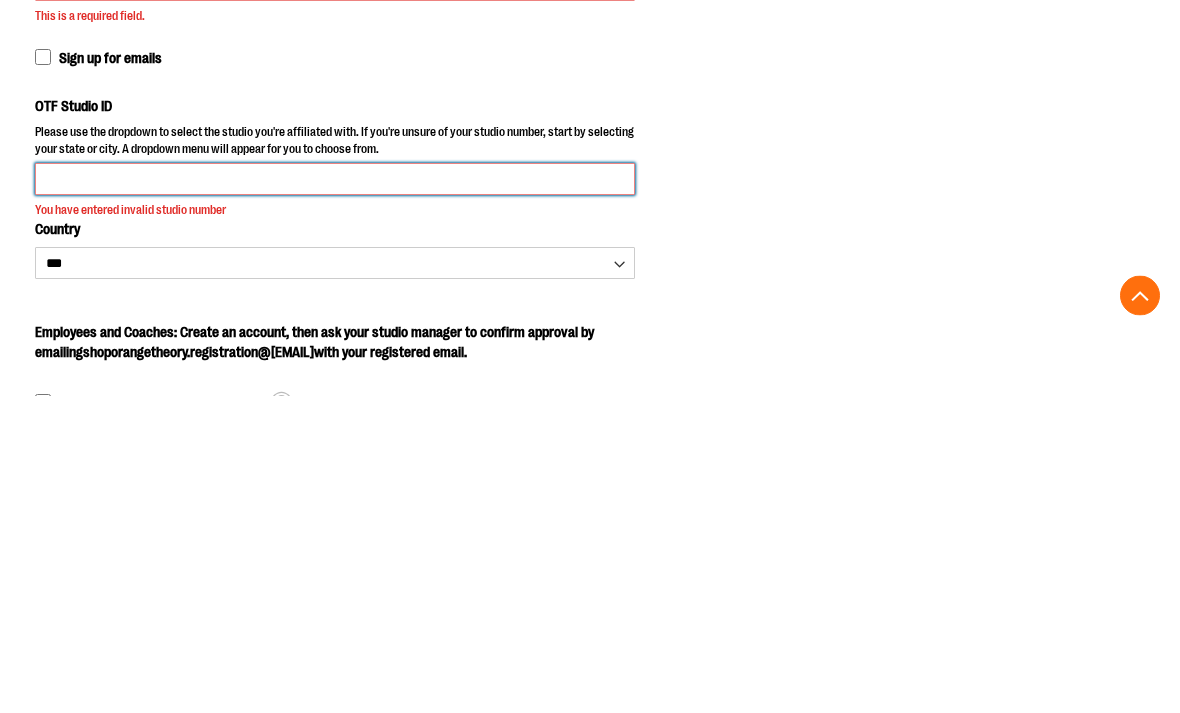 type 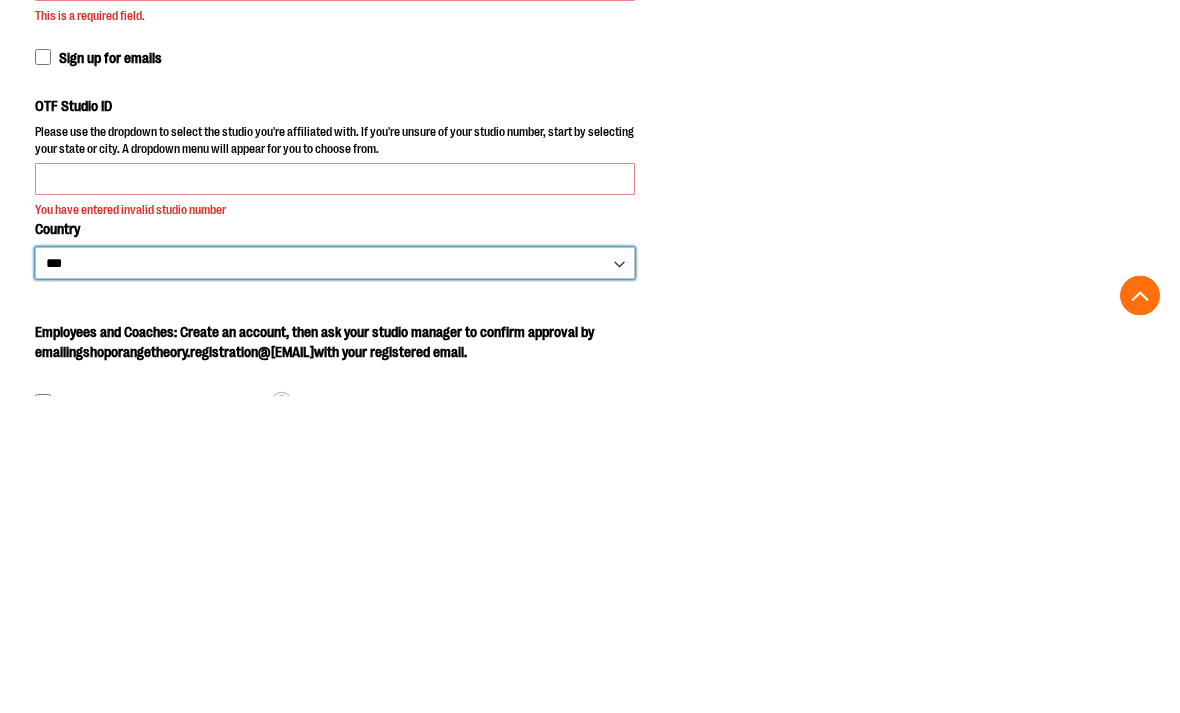 click on "***
***
*******
***
***
***
**
***
***
***
***
***
***
***
***
***
***
***
***
**
***
***
***
***" at bounding box center (335, 581) 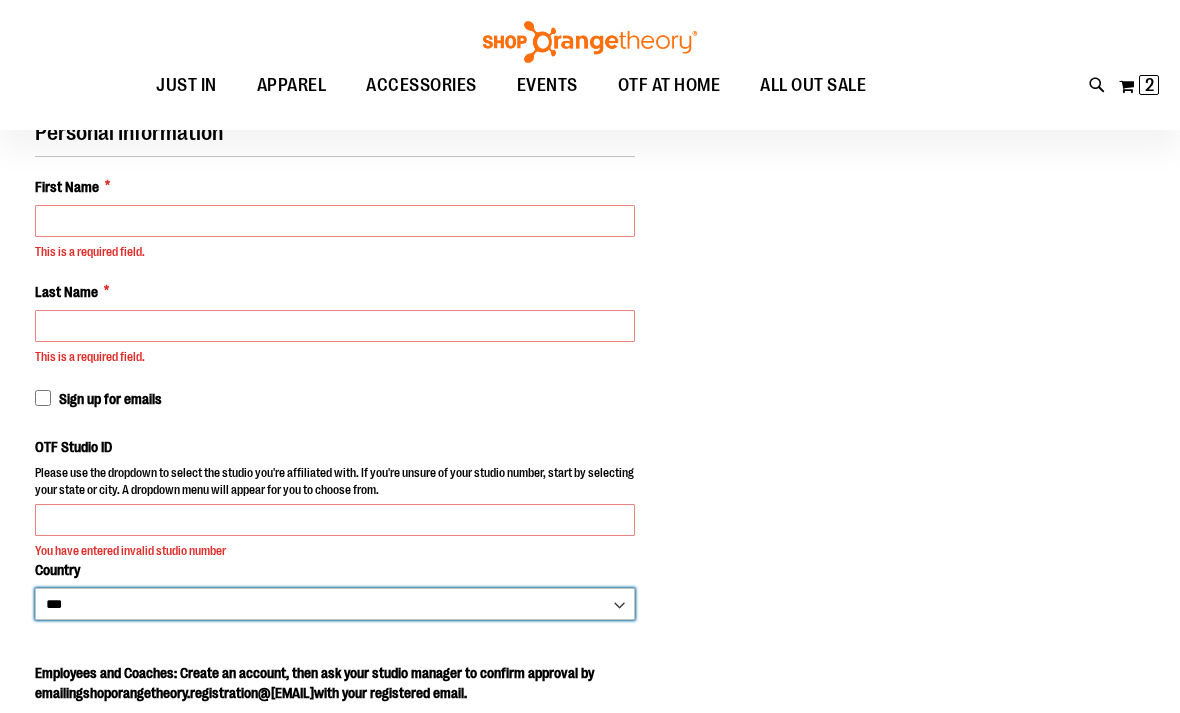 scroll, scrollTop: 152, scrollLeft: 0, axis: vertical 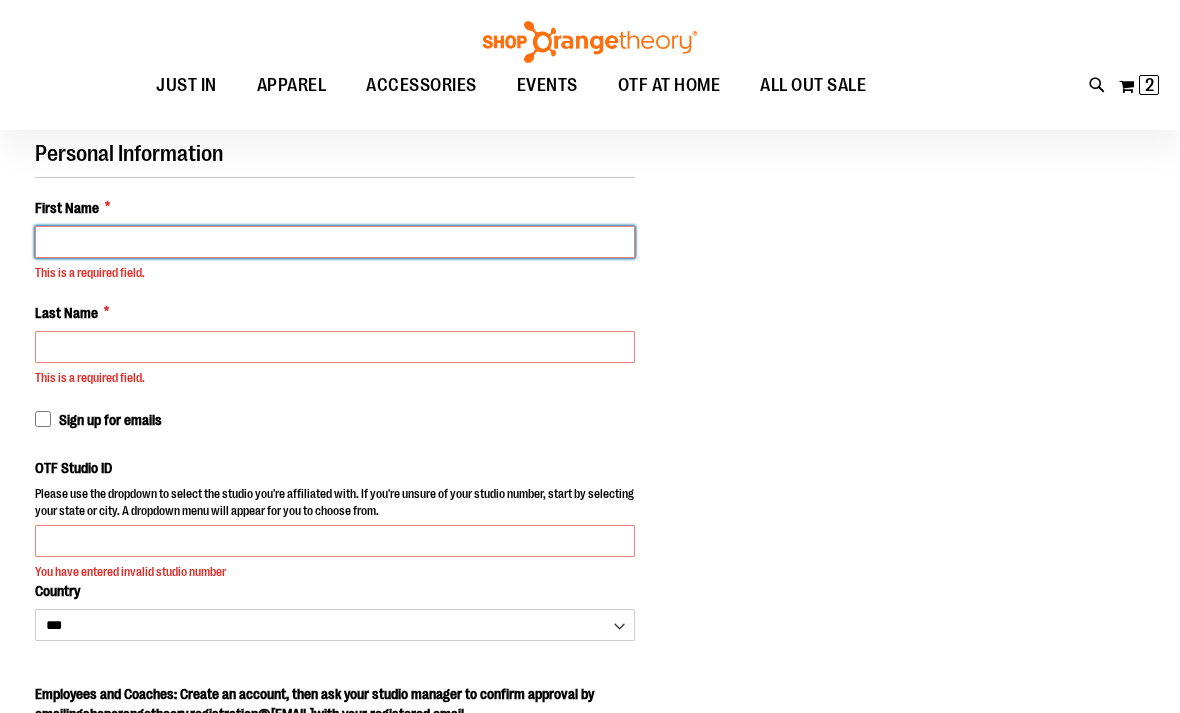 click on "First Name *" at bounding box center (335, 242) 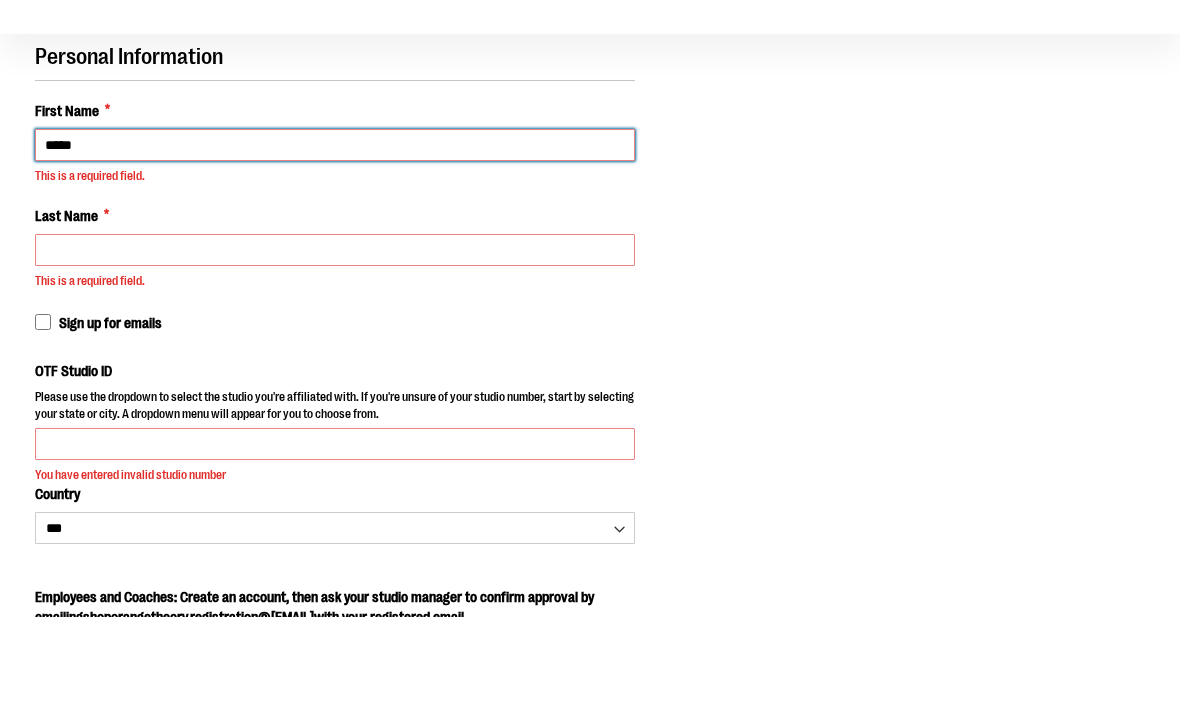 type on "*****" 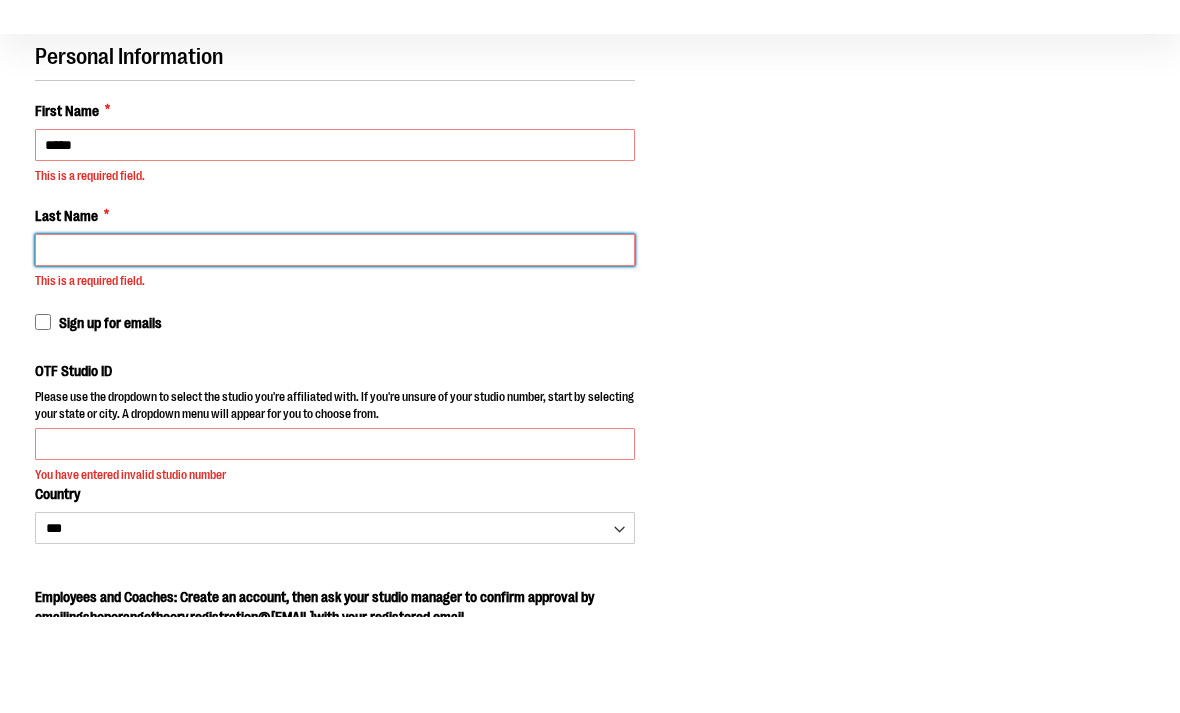 click on "Last Name *" at bounding box center (335, 347) 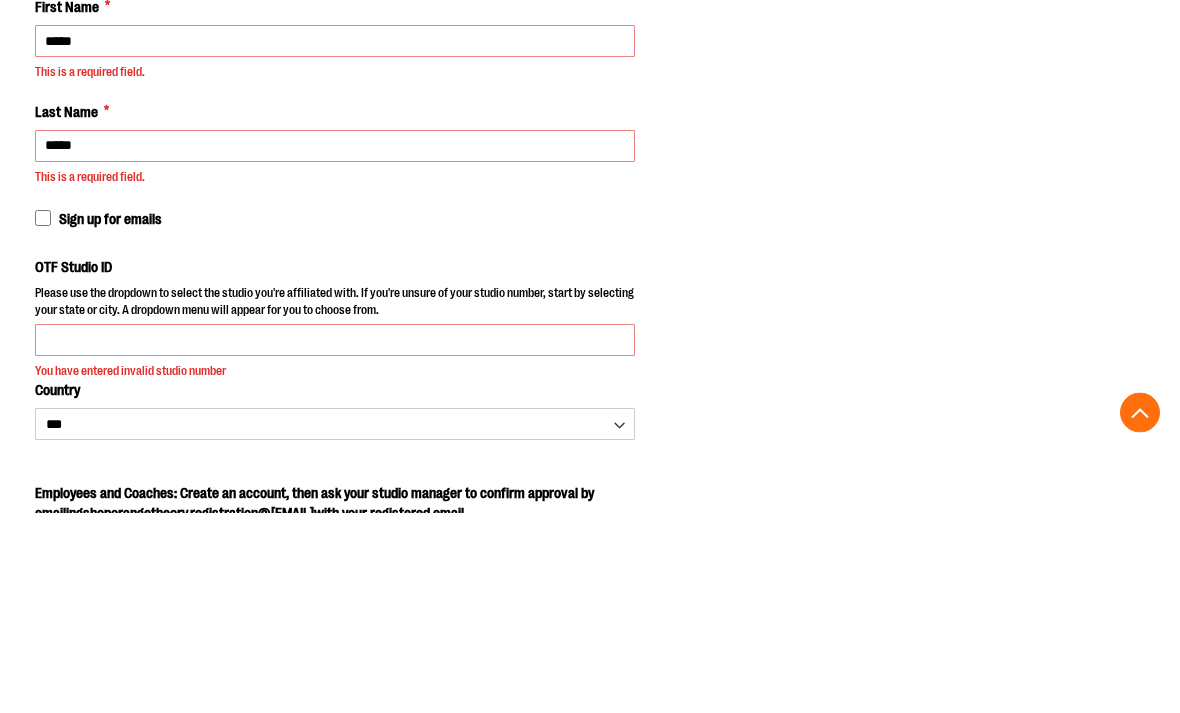 scroll, scrollTop: 353, scrollLeft: 0, axis: vertical 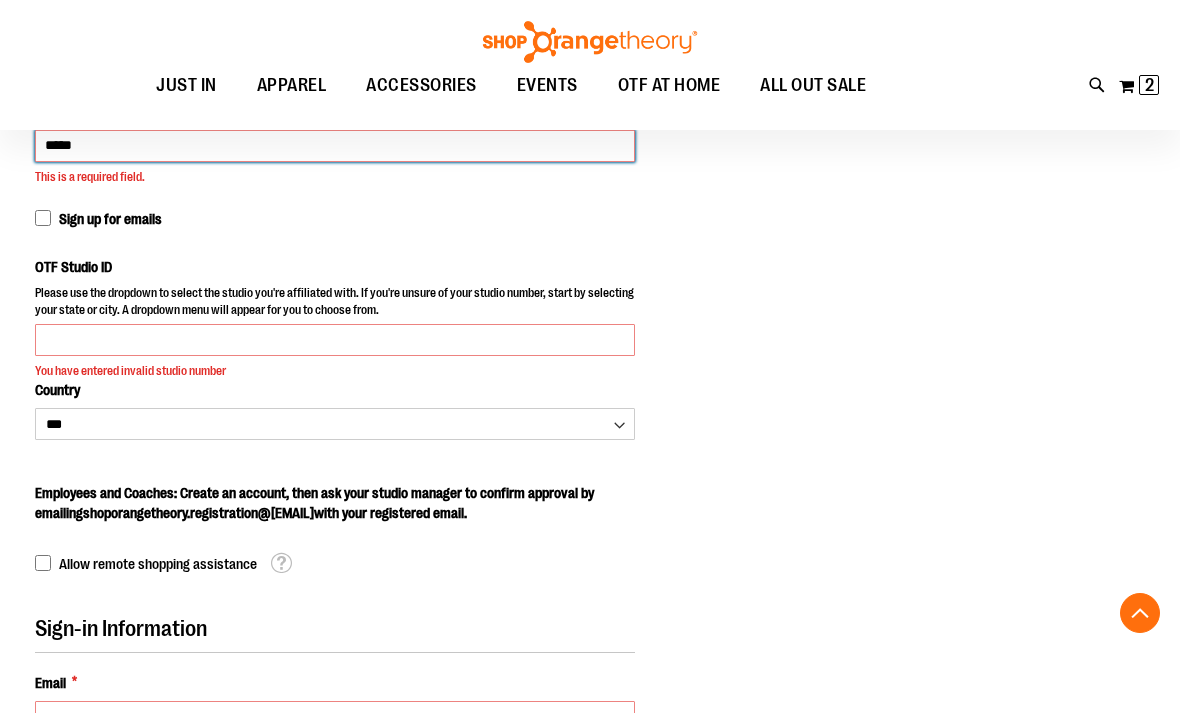 type on "*****" 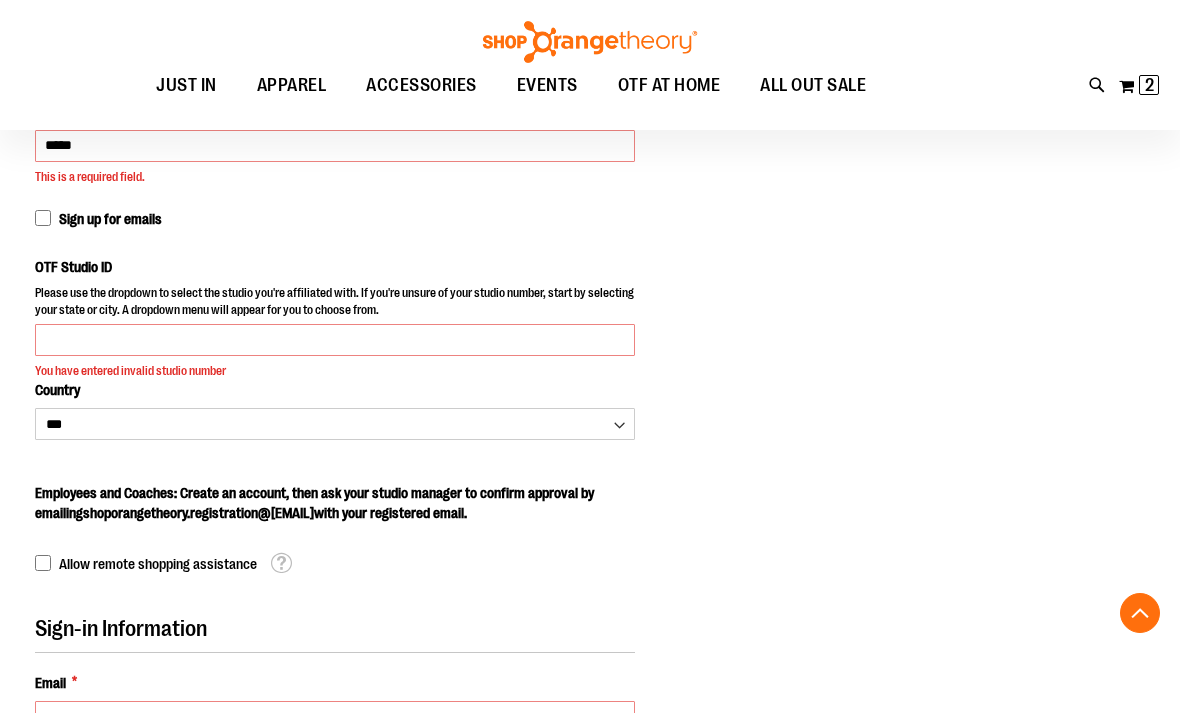 click on "Personal Information
First Name *
[NAME]
Last Name *
[NAME]
Sign up for emails
OTF Studio ID
You have entered invalid studio number" at bounding box center [590, 635] 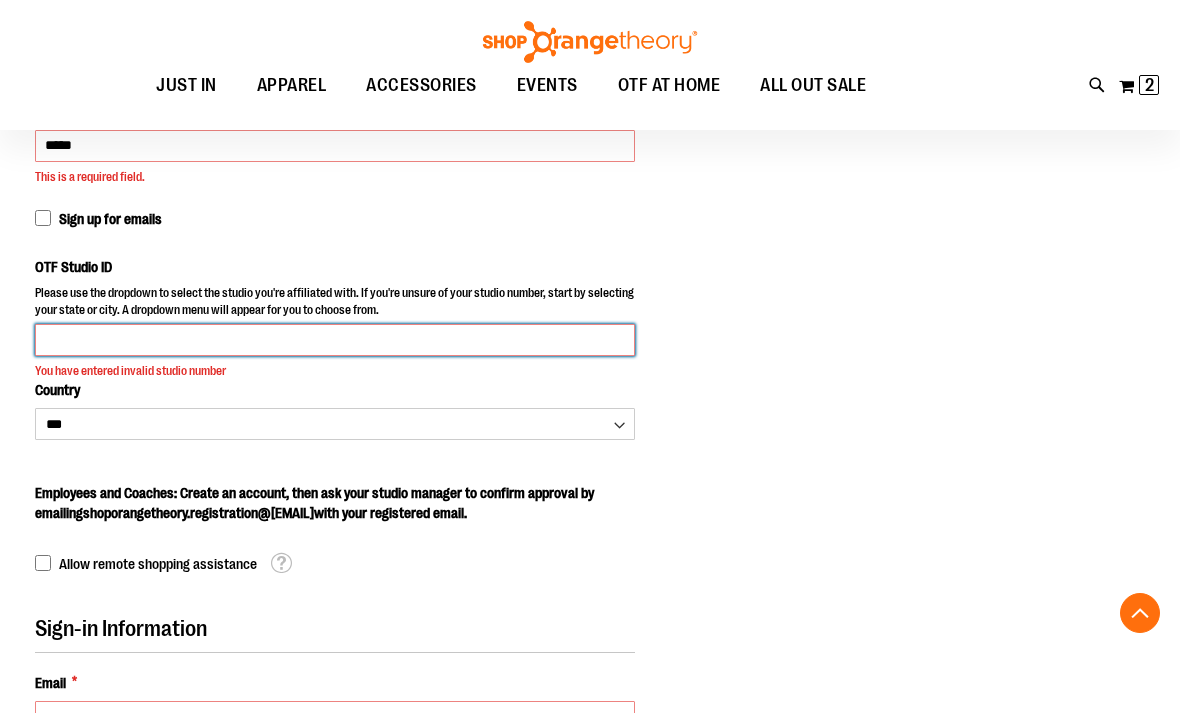 click on "OTF Studio ID" at bounding box center [335, 340] 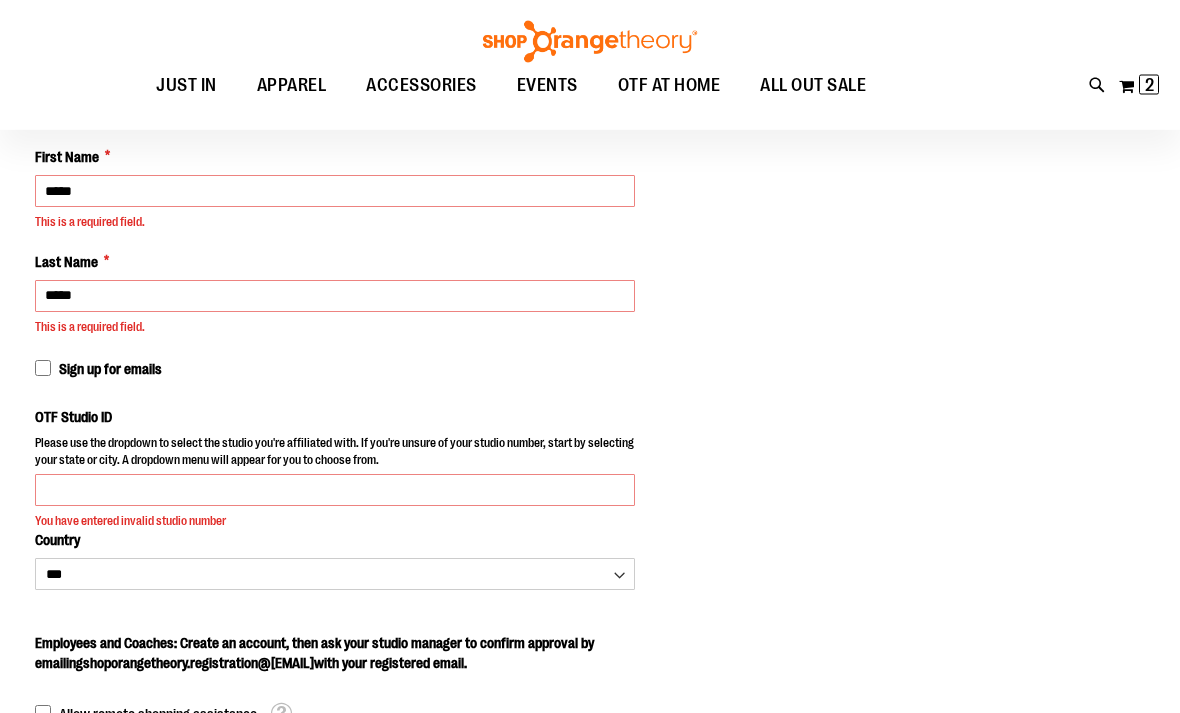scroll, scrollTop: 210, scrollLeft: 0, axis: vertical 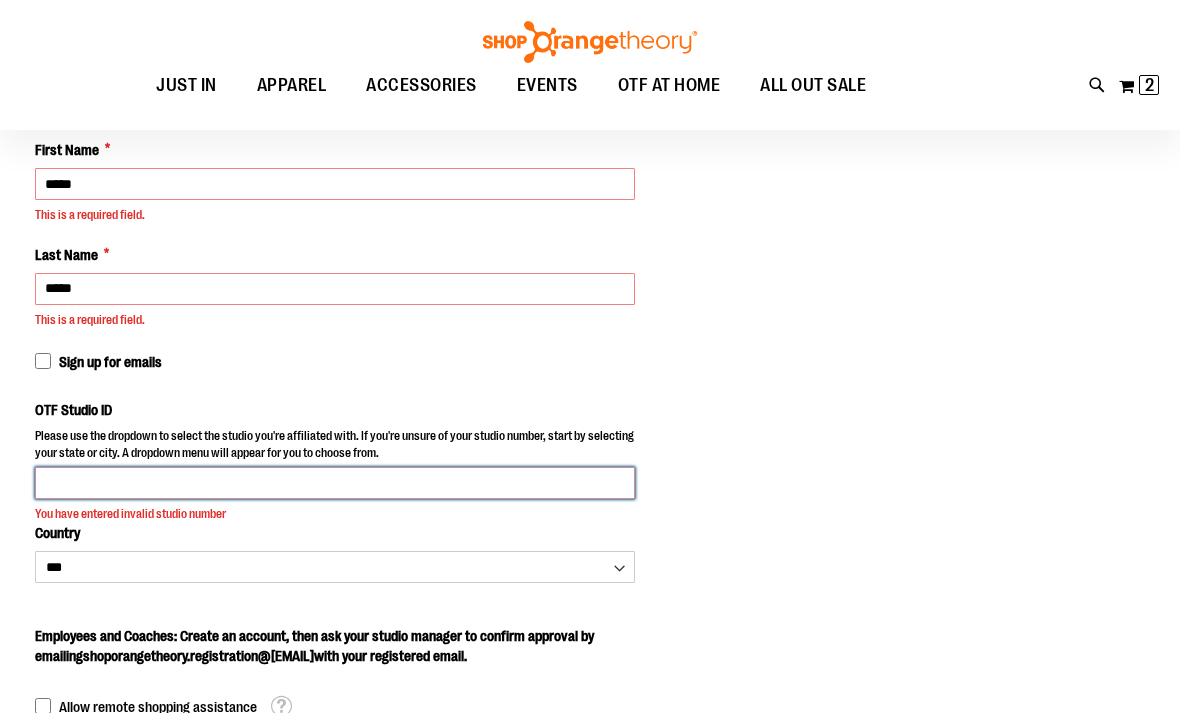 click on "OTF Studio ID" at bounding box center [335, 483] 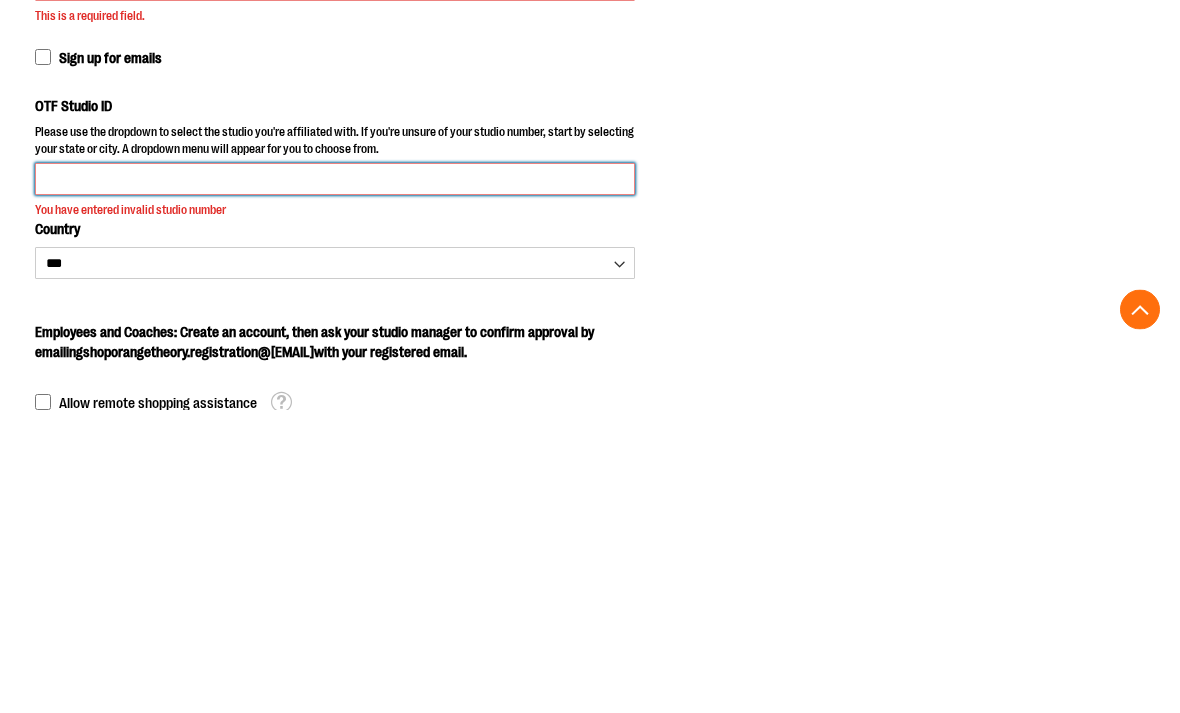 click on "OTF Studio ID" at bounding box center (335, 483) 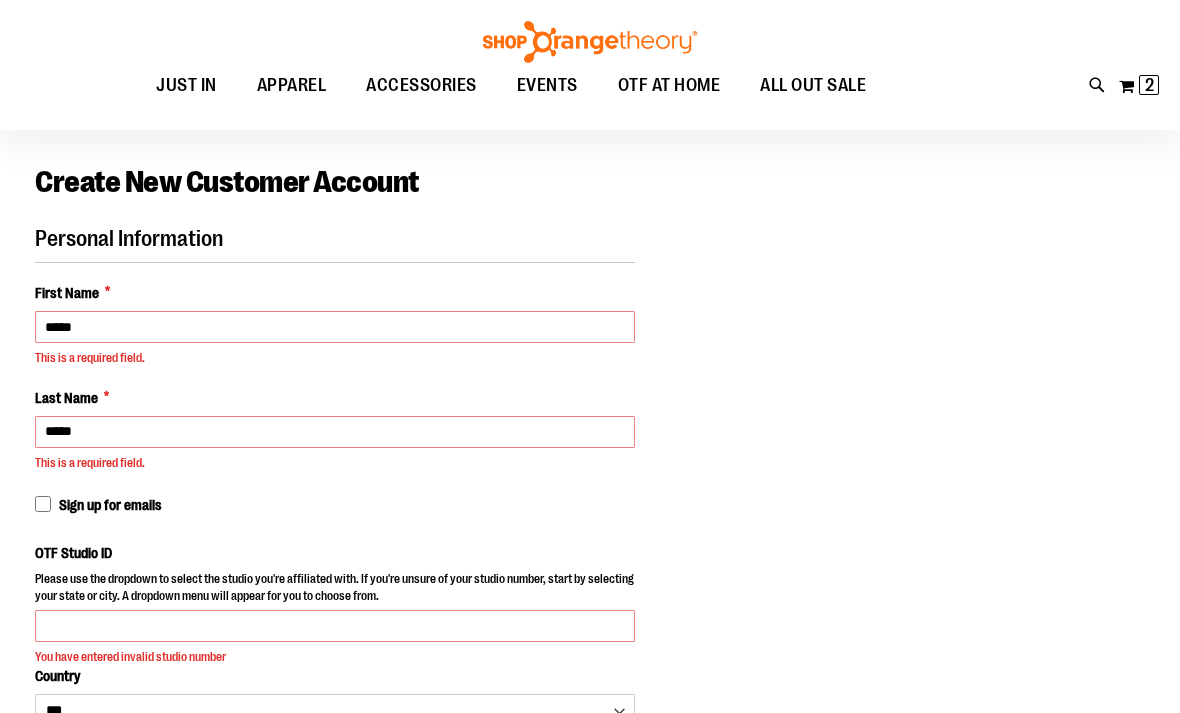 scroll, scrollTop: 0, scrollLeft: 0, axis: both 